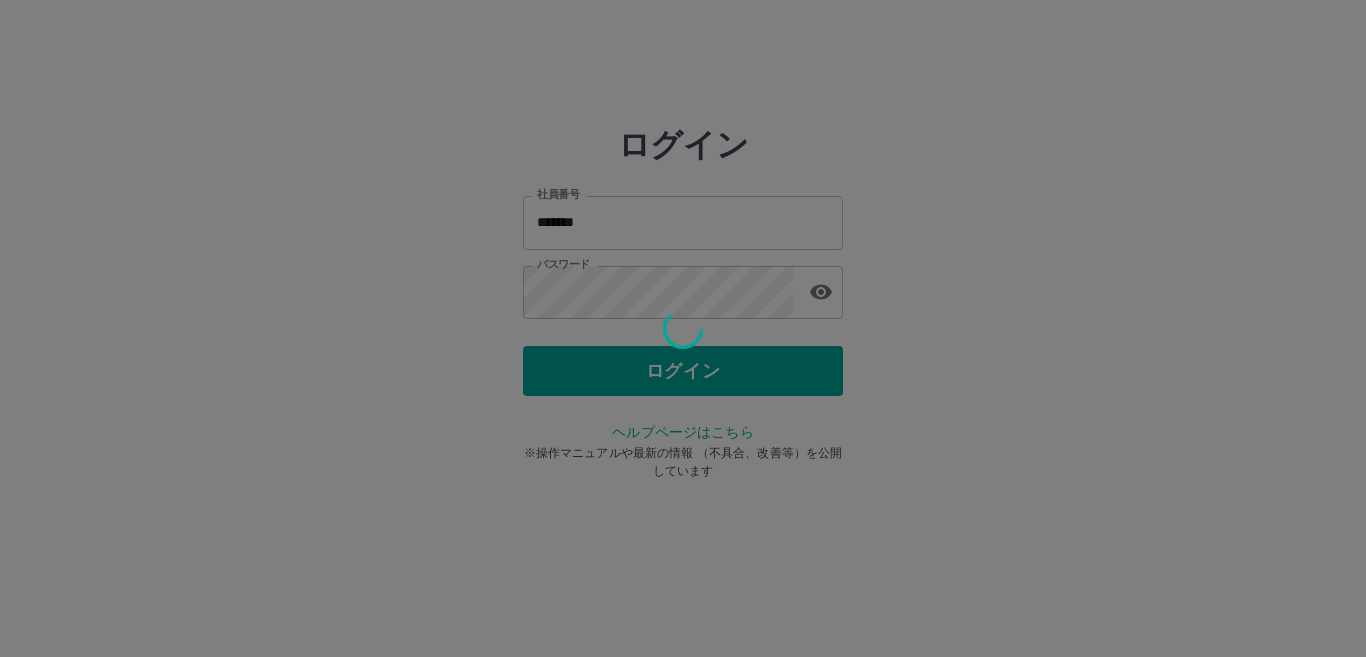 scroll, scrollTop: 0, scrollLeft: 0, axis: both 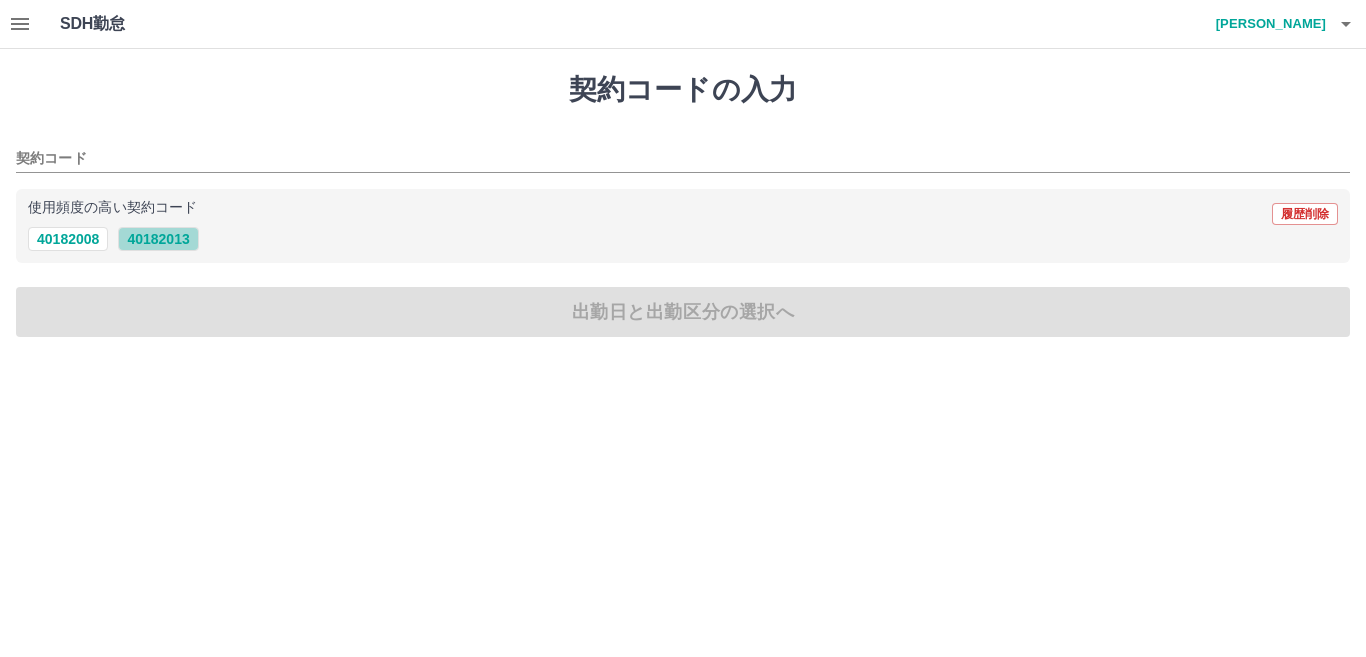 click on "40182013" at bounding box center [158, 239] 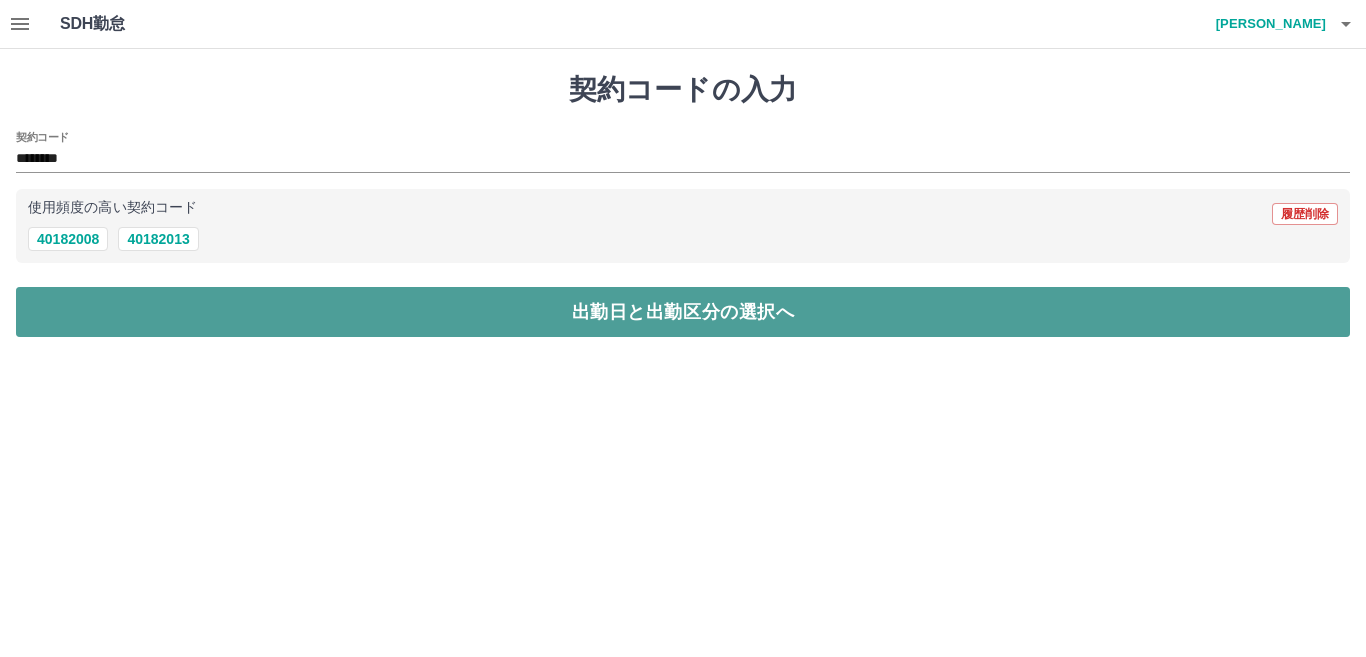click on "出勤日と出勤区分の選択へ" at bounding box center [683, 312] 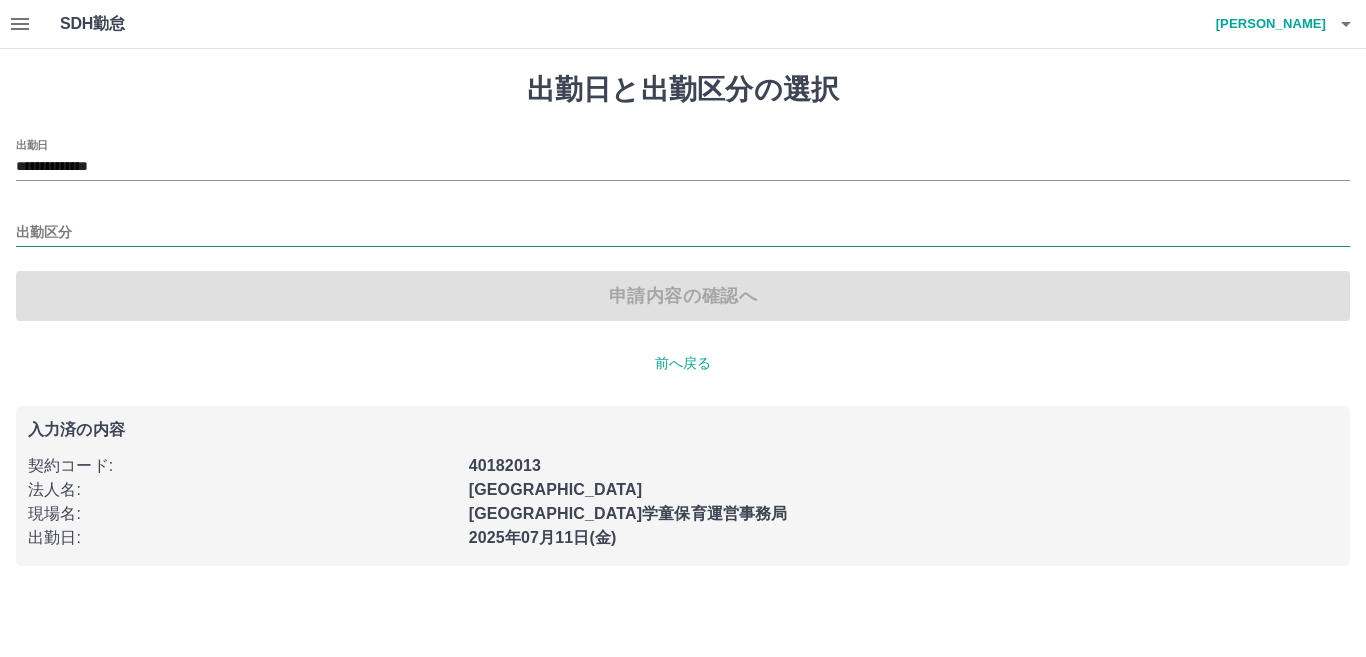 click on "出勤区分" at bounding box center (683, 233) 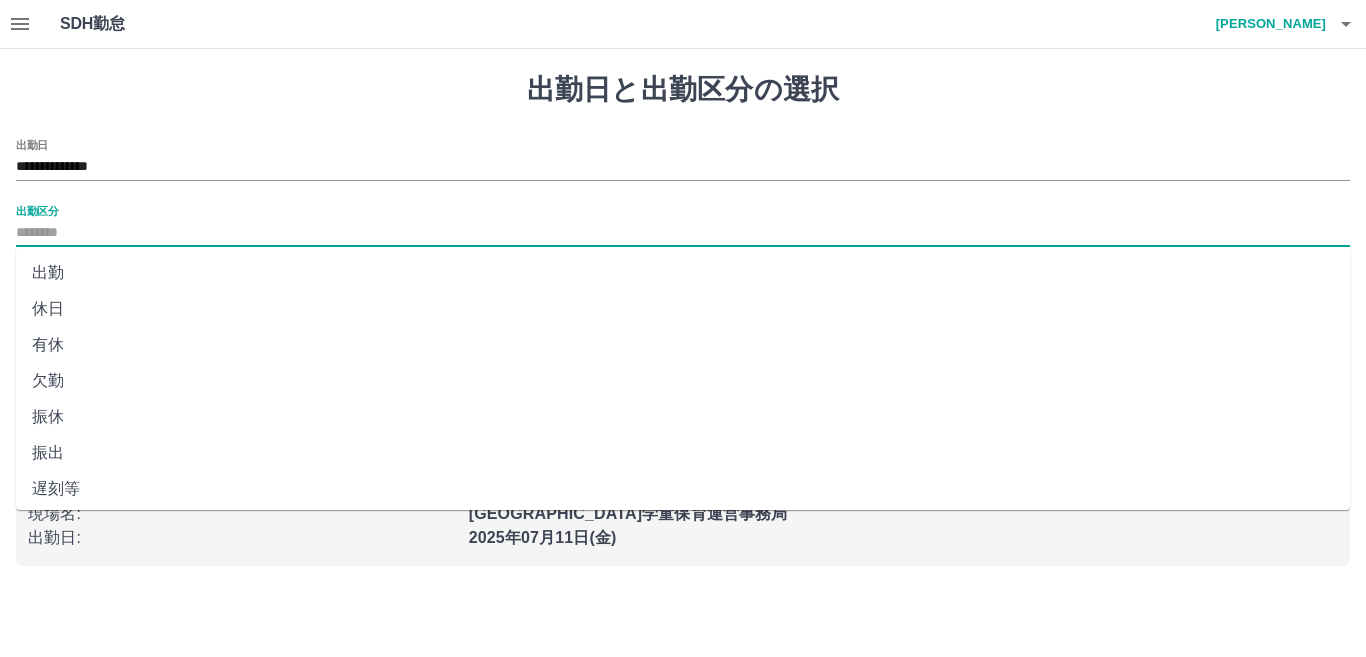 click on "出勤" at bounding box center [683, 273] 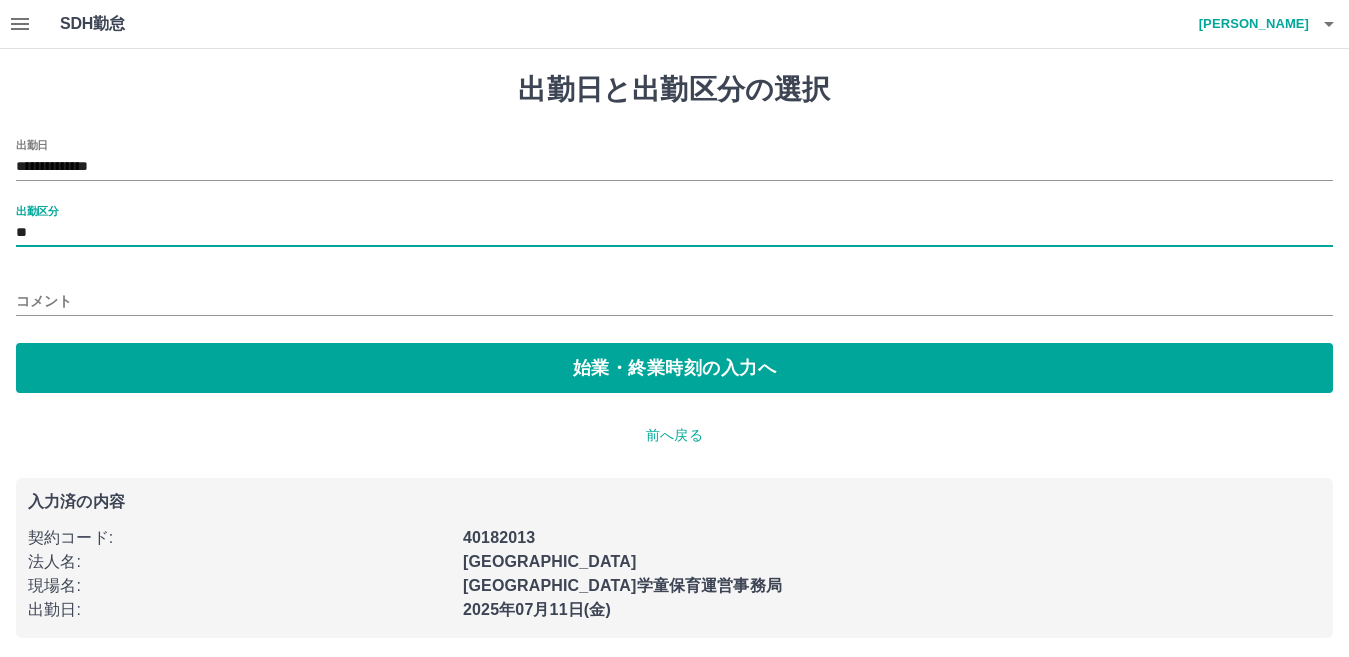 click on "コメント" at bounding box center (674, 301) 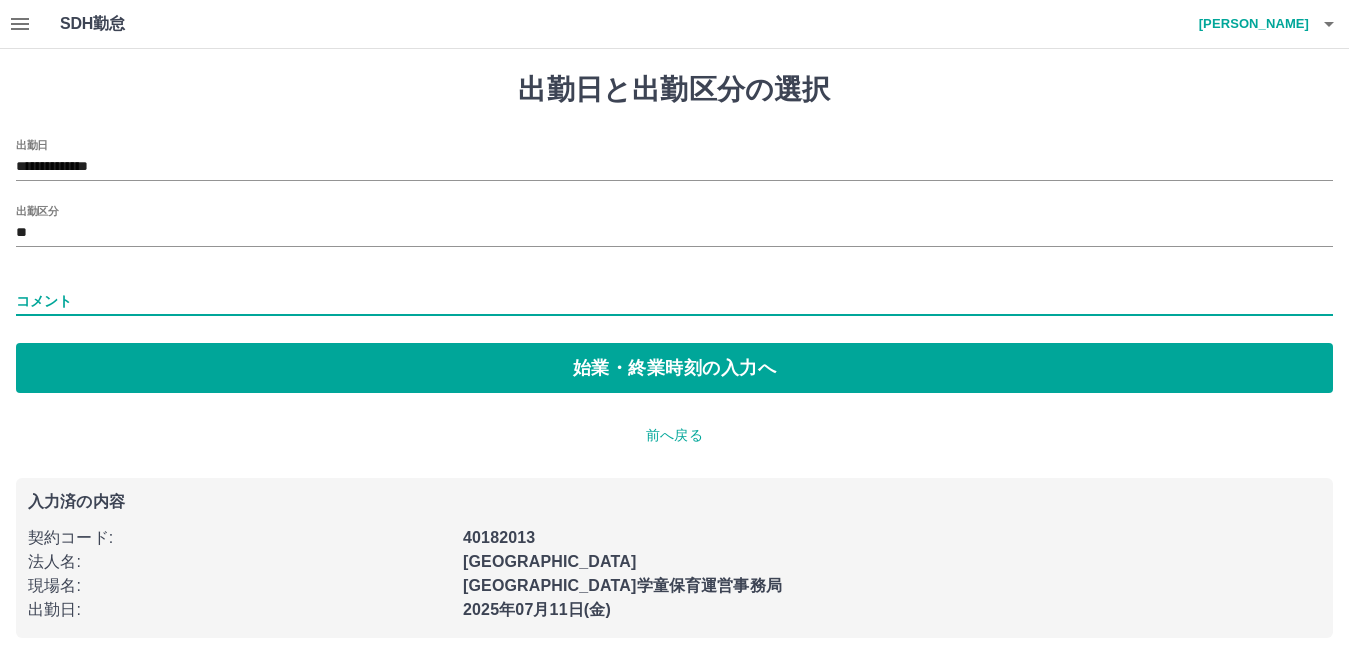 type on "**" 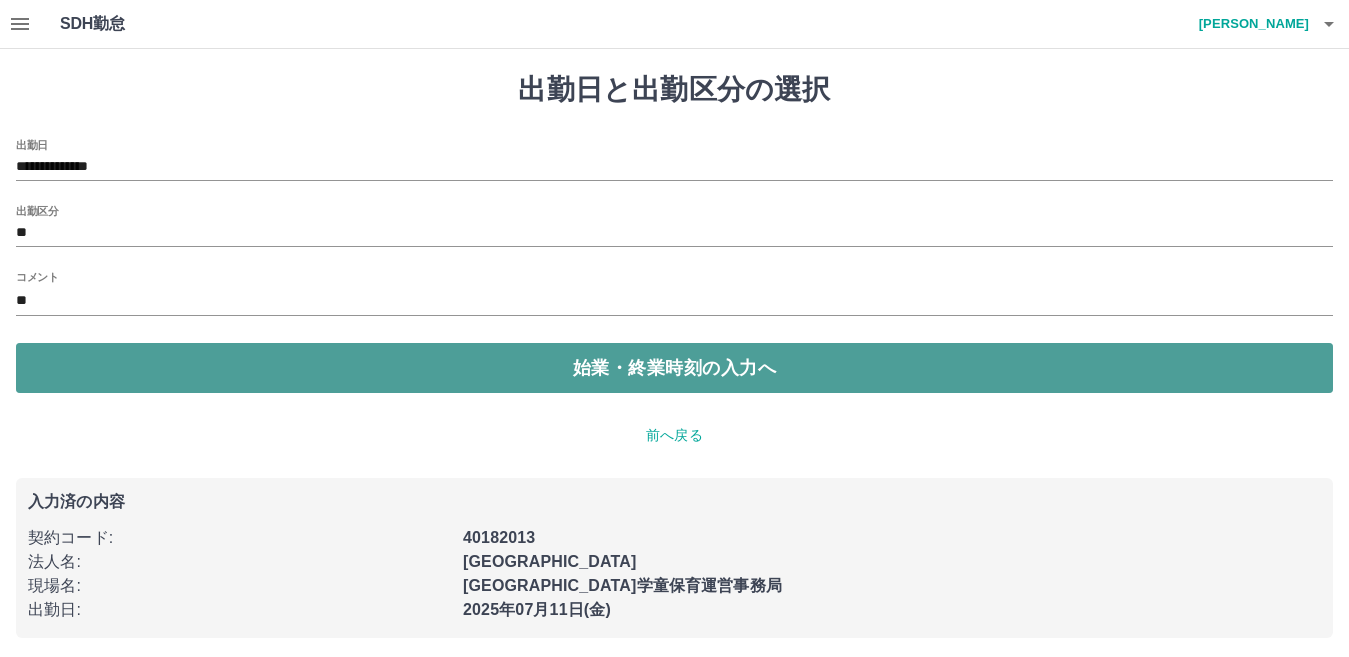 drag, startPoint x: 682, startPoint y: 363, endPoint x: 661, endPoint y: 365, distance: 21.095022 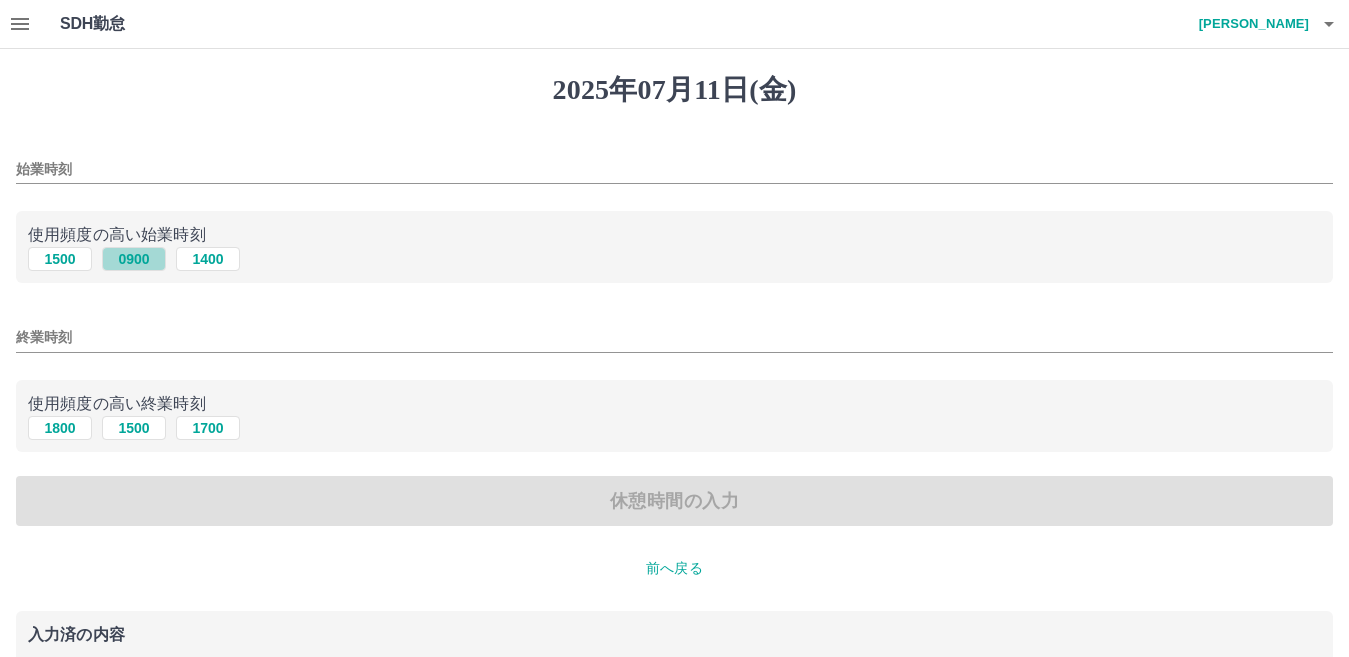 click on "0900" at bounding box center [134, 259] 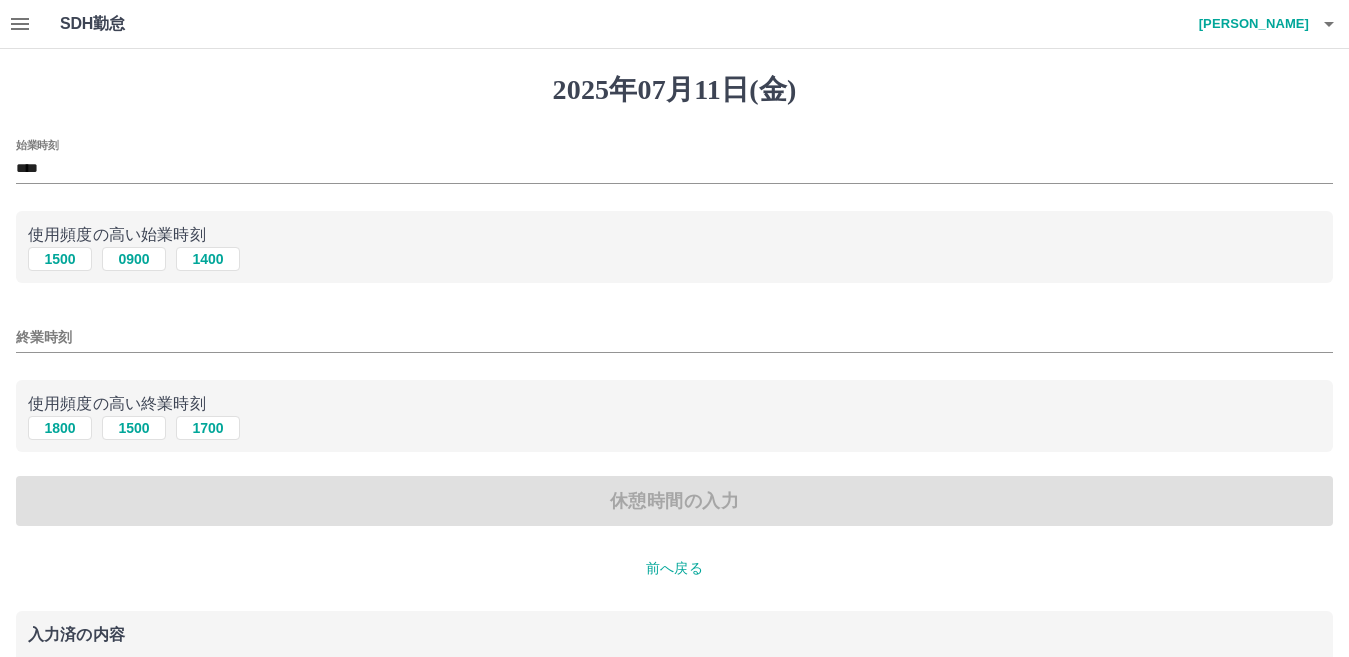 click on "終業時刻" at bounding box center [674, 337] 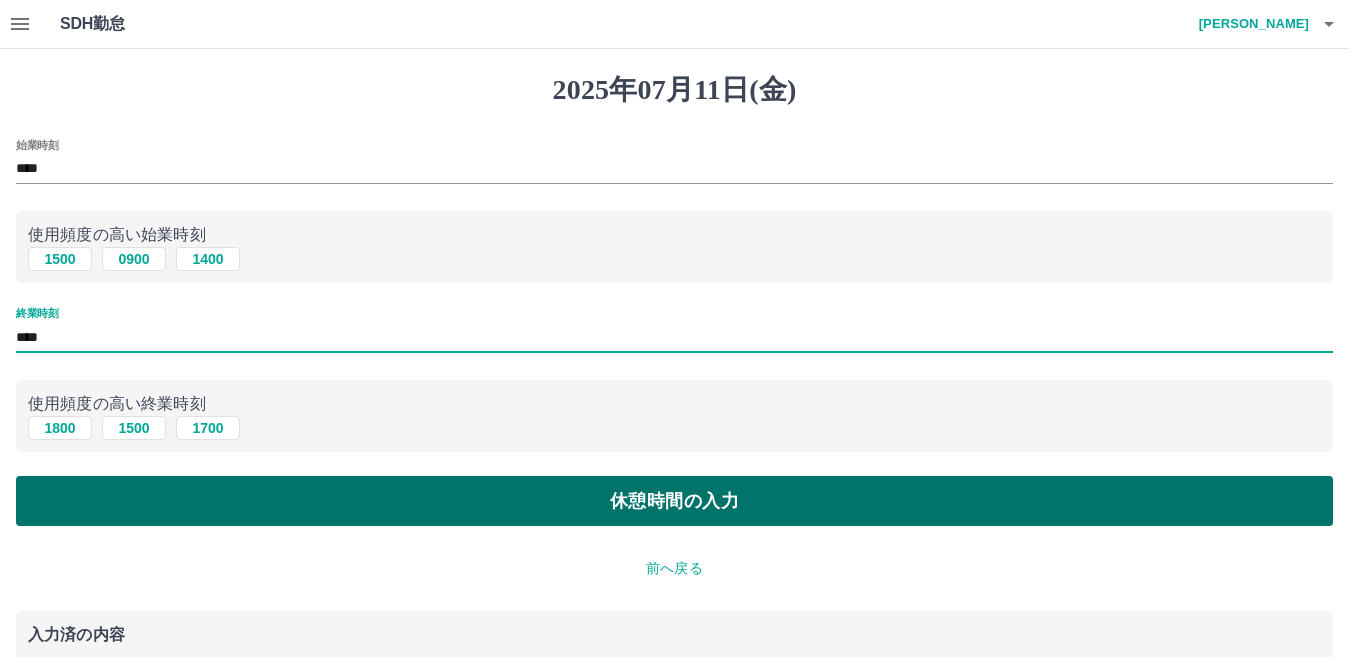 type on "****" 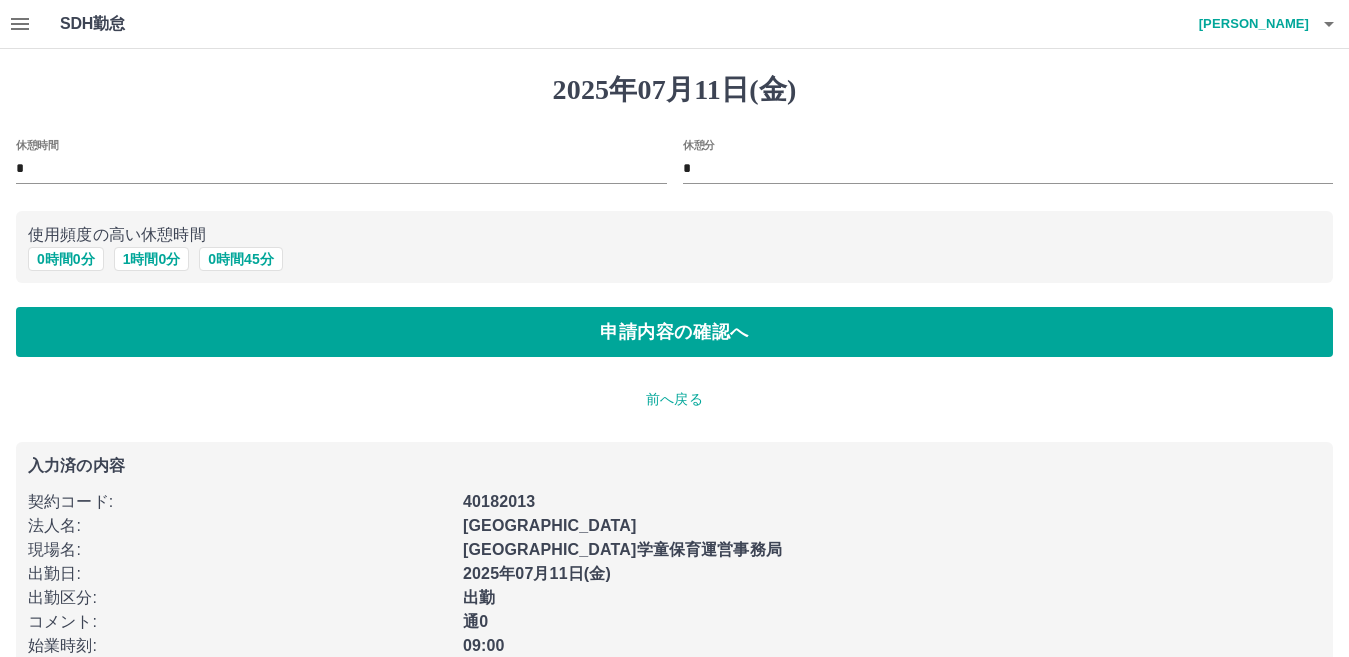 drag, startPoint x: 146, startPoint y: 261, endPoint x: 209, endPoint y: 277, distance: 65 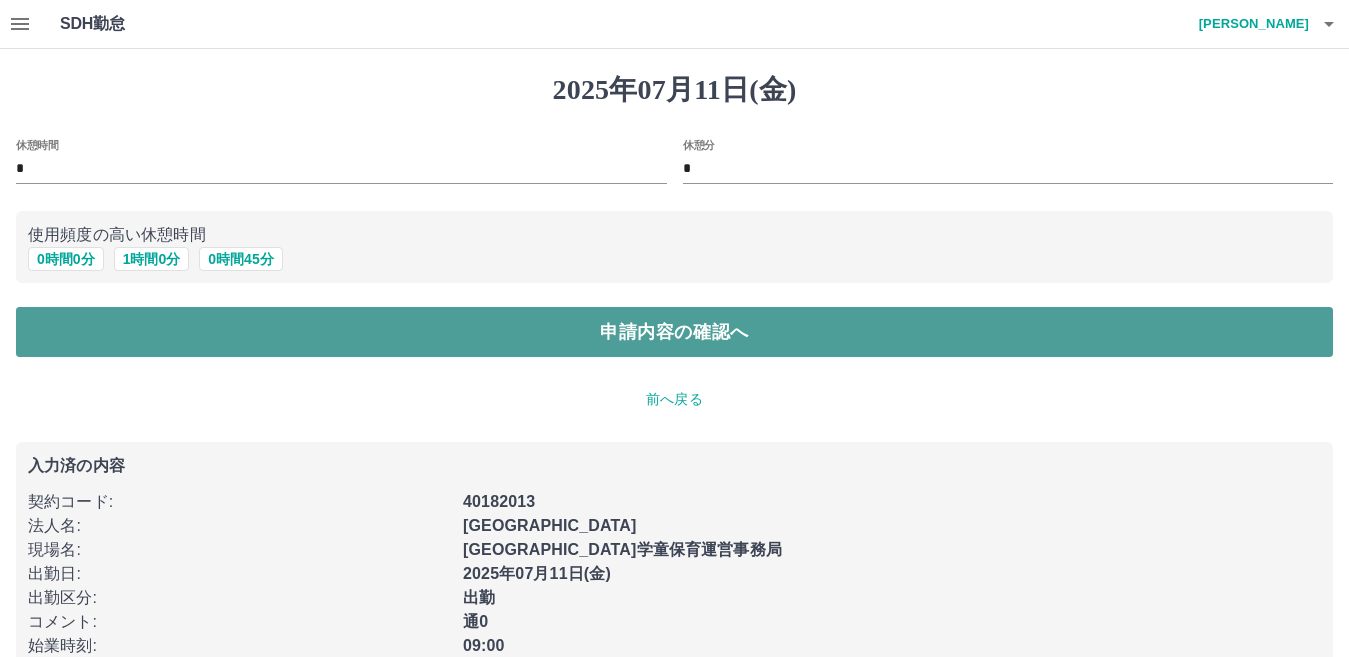 click on "申請内容の確認へ" at bounding box center [674, 332] 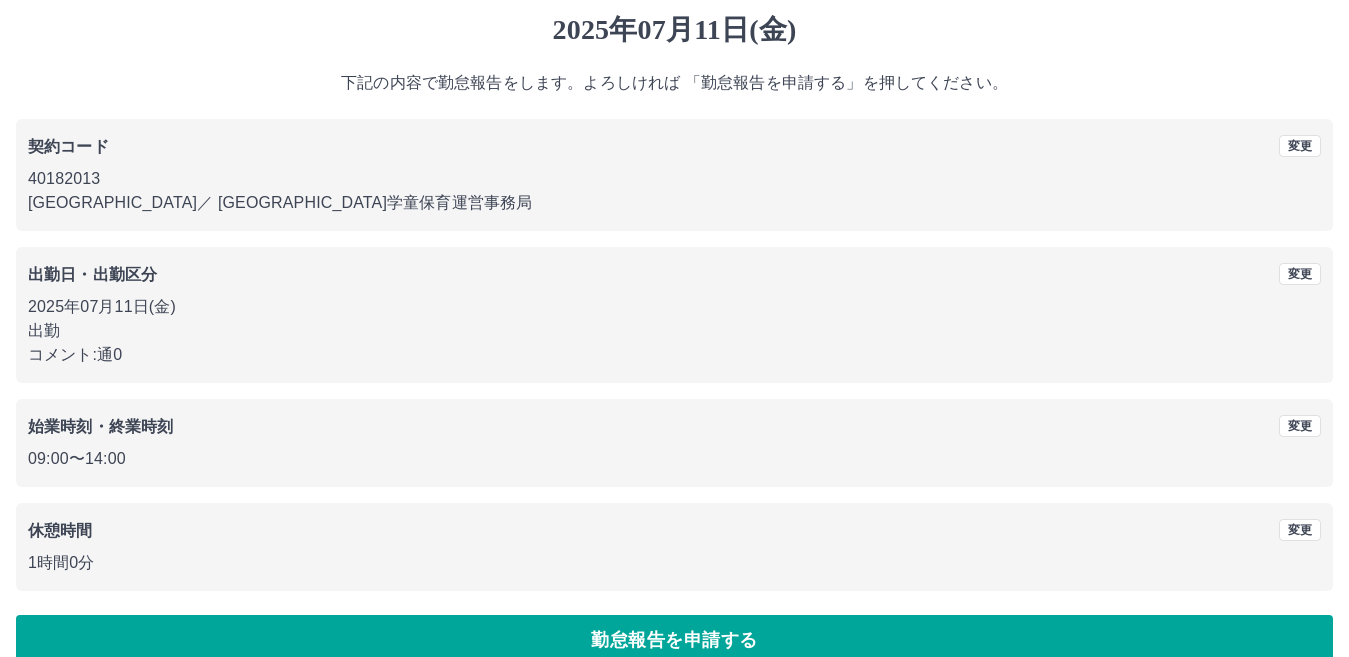 scroll, scrollTop: 92, scrollLeft: 0, axis: vertical 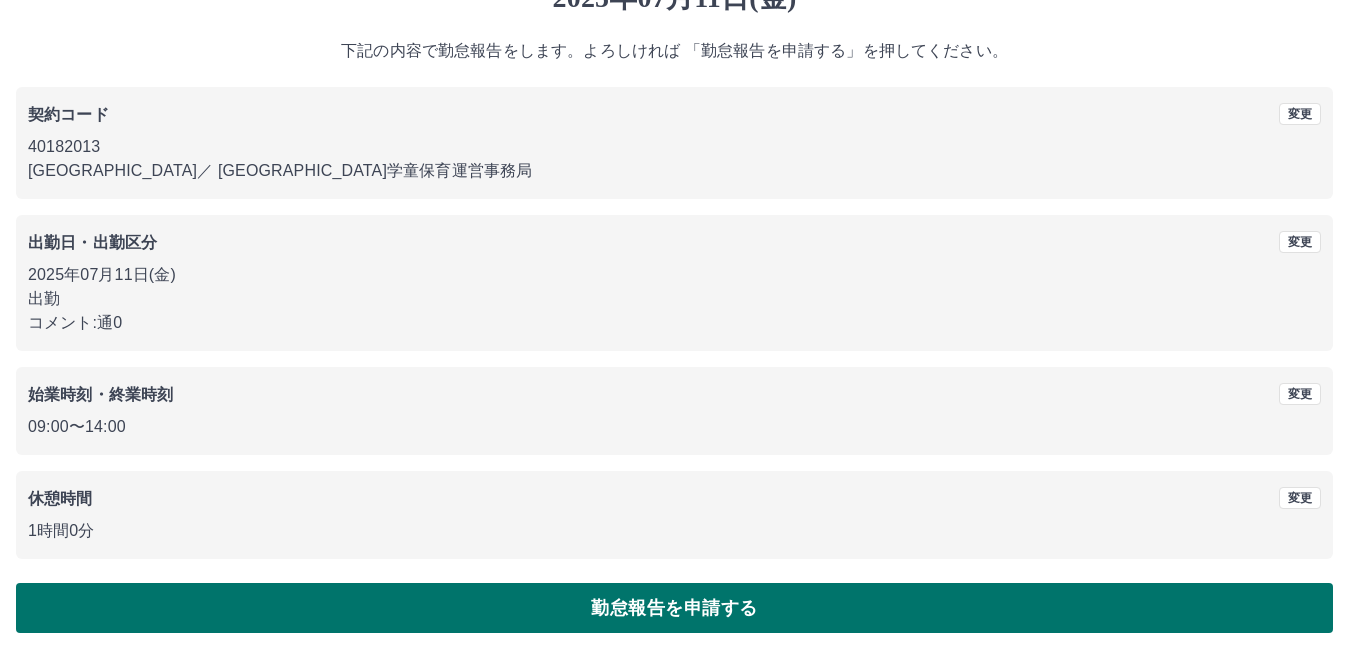 click on "勤怠報告を申請する" at bounding box center [674, 608] 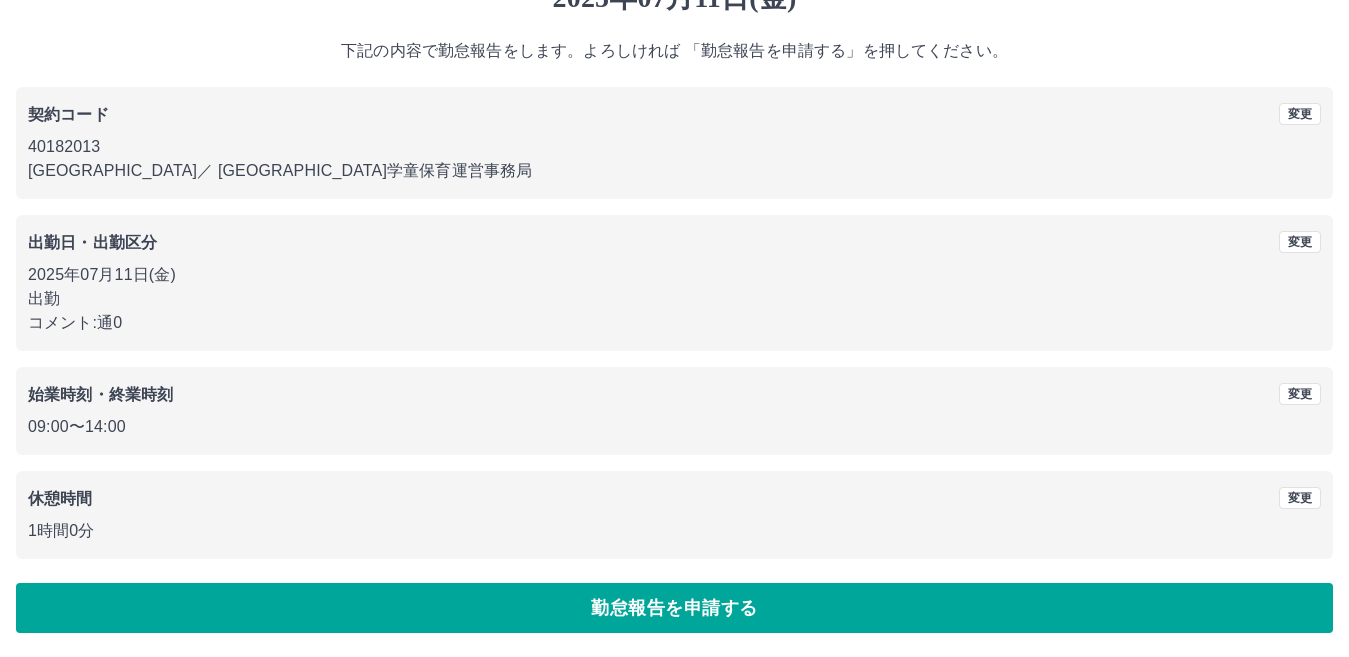 scroll, scrollTop: 0, scrollLeft: 0, axis: both 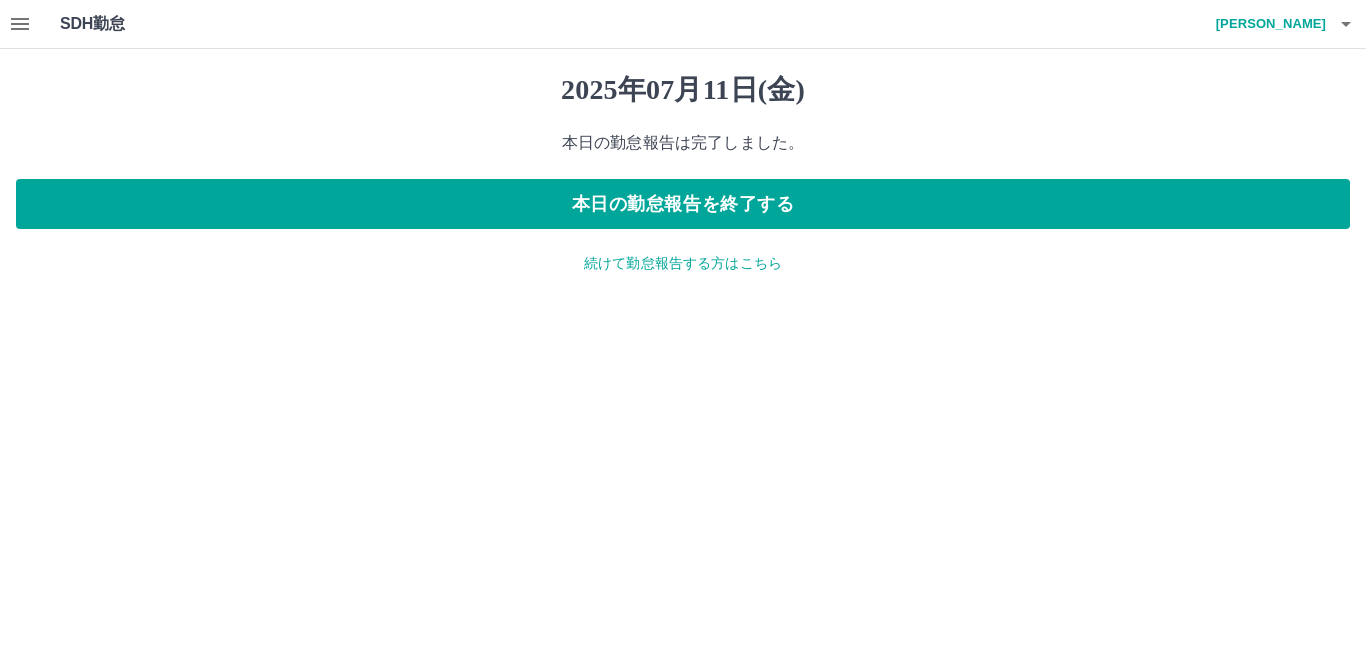 click on "続けて勤怠報告する方はこちら" at bounding box center (683, 263) 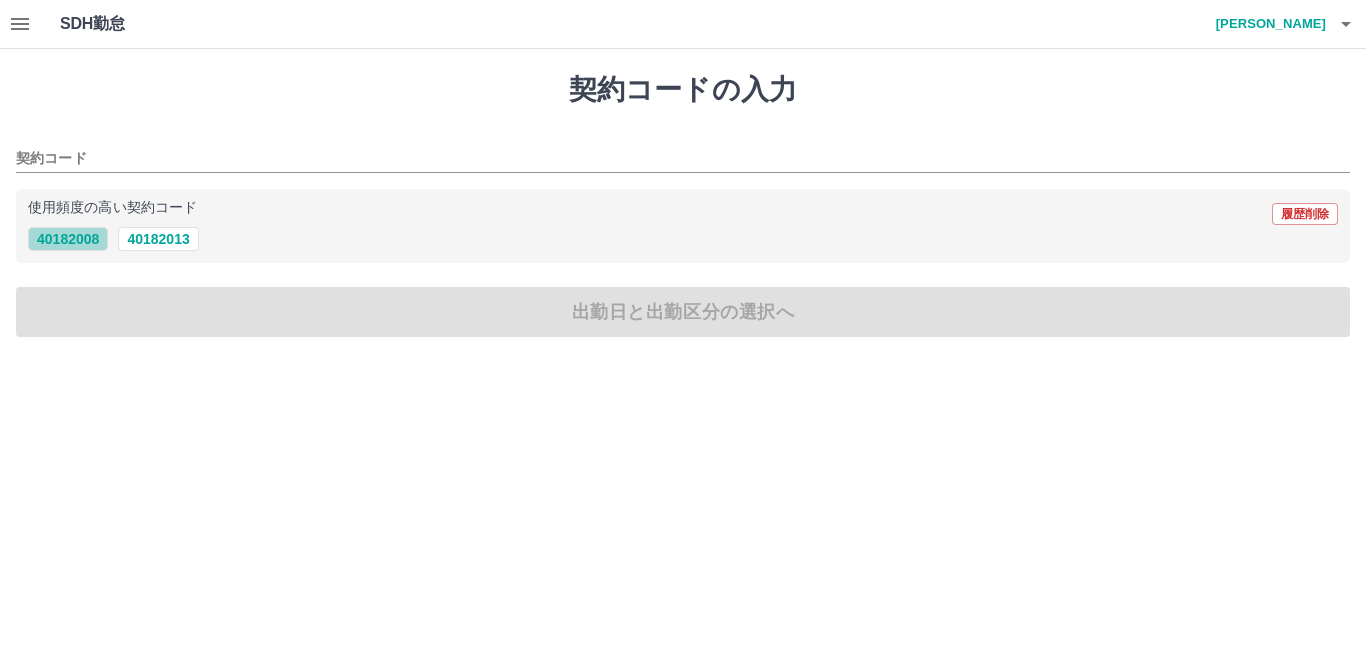 click on "40182008" at bounding box center (68, 239) 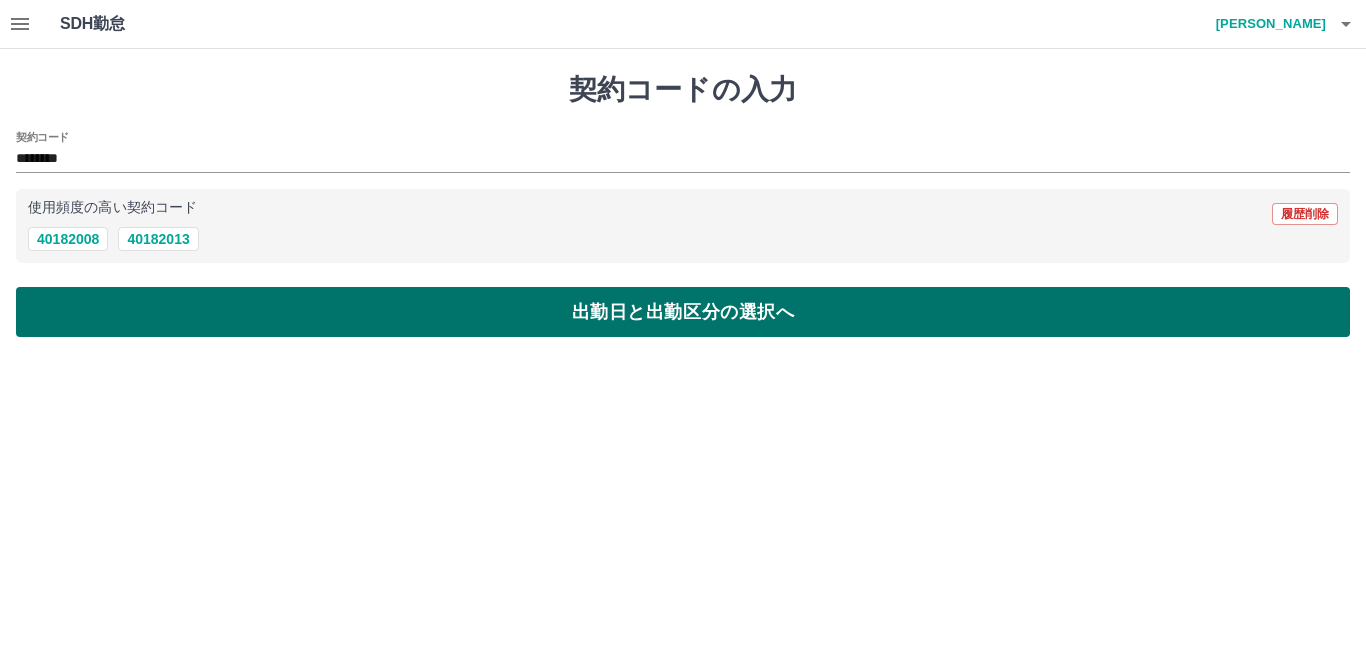 click on "出勤日と出勤区分の選択へ" at bounding box center (683, 312) 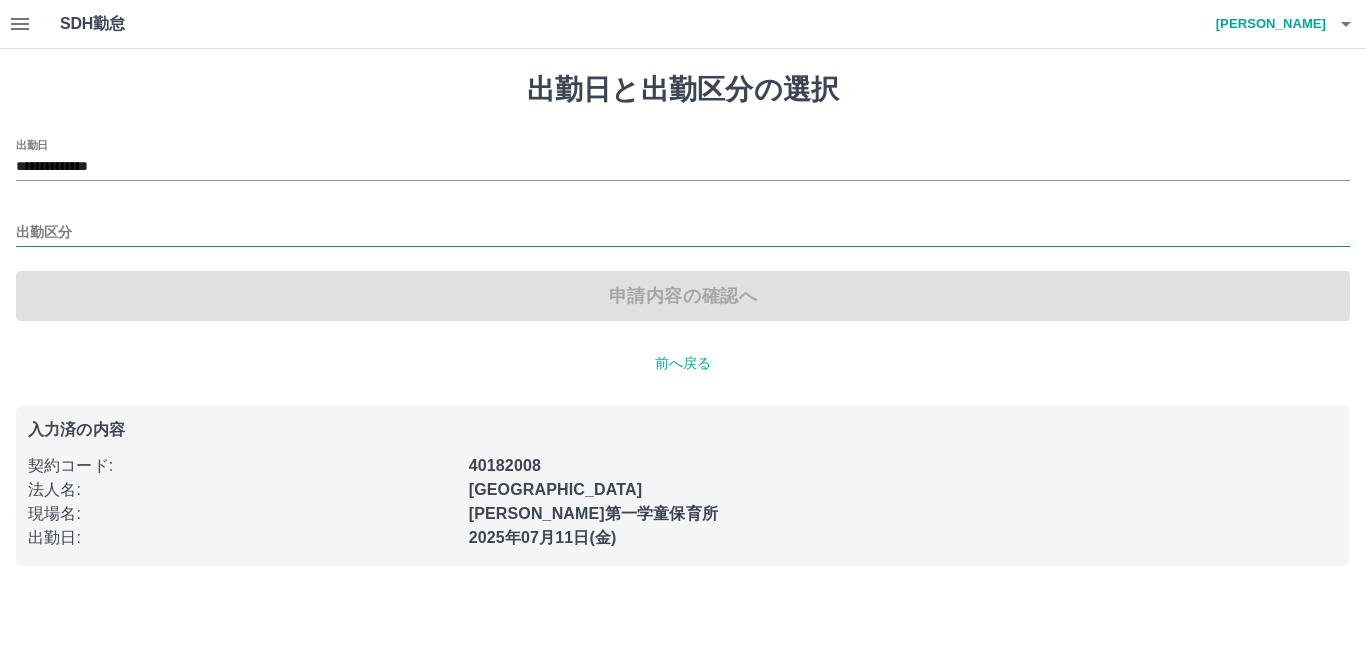 click on "出勤区分" at bounding box center [683, 233] 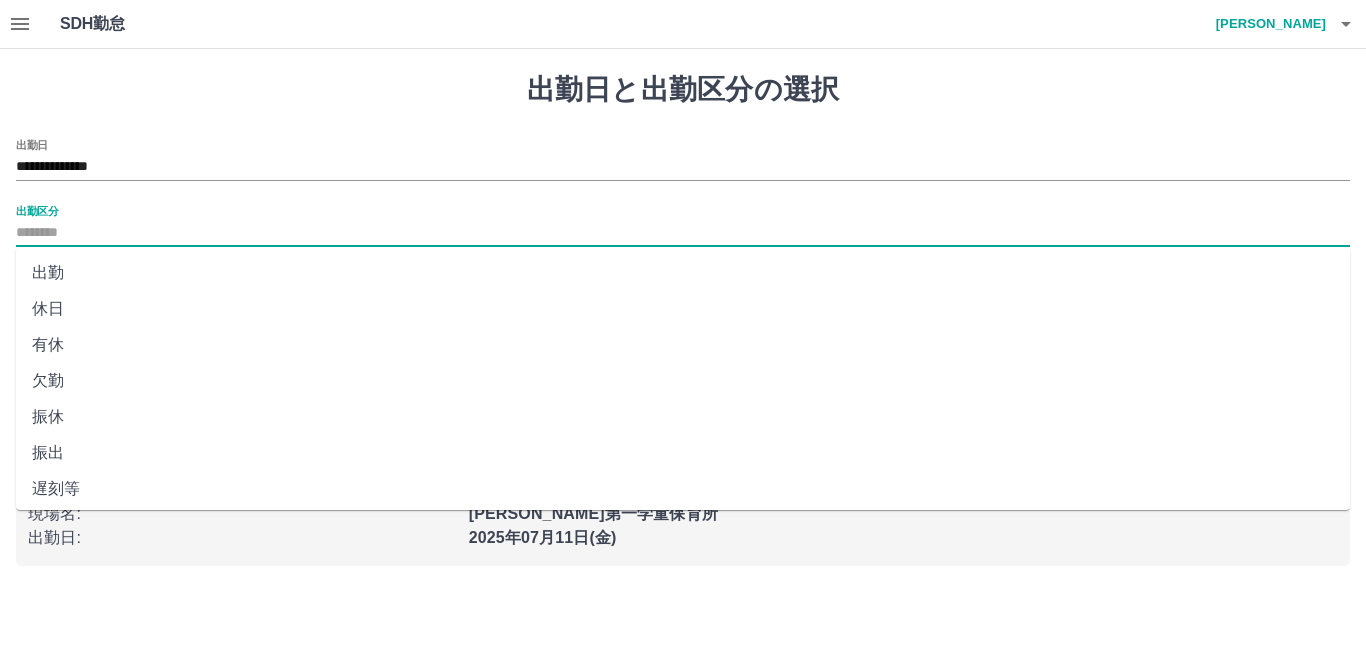 click on "出勤" at bounding box center (683, 273) 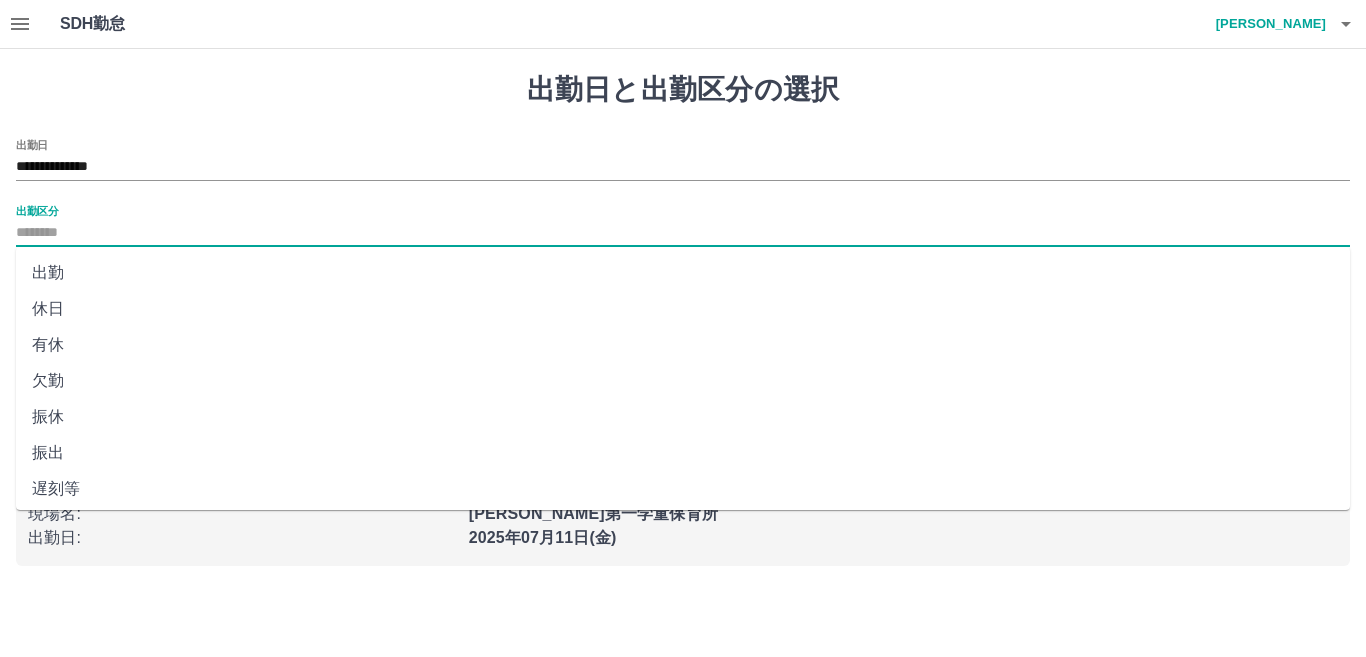 type on "**" 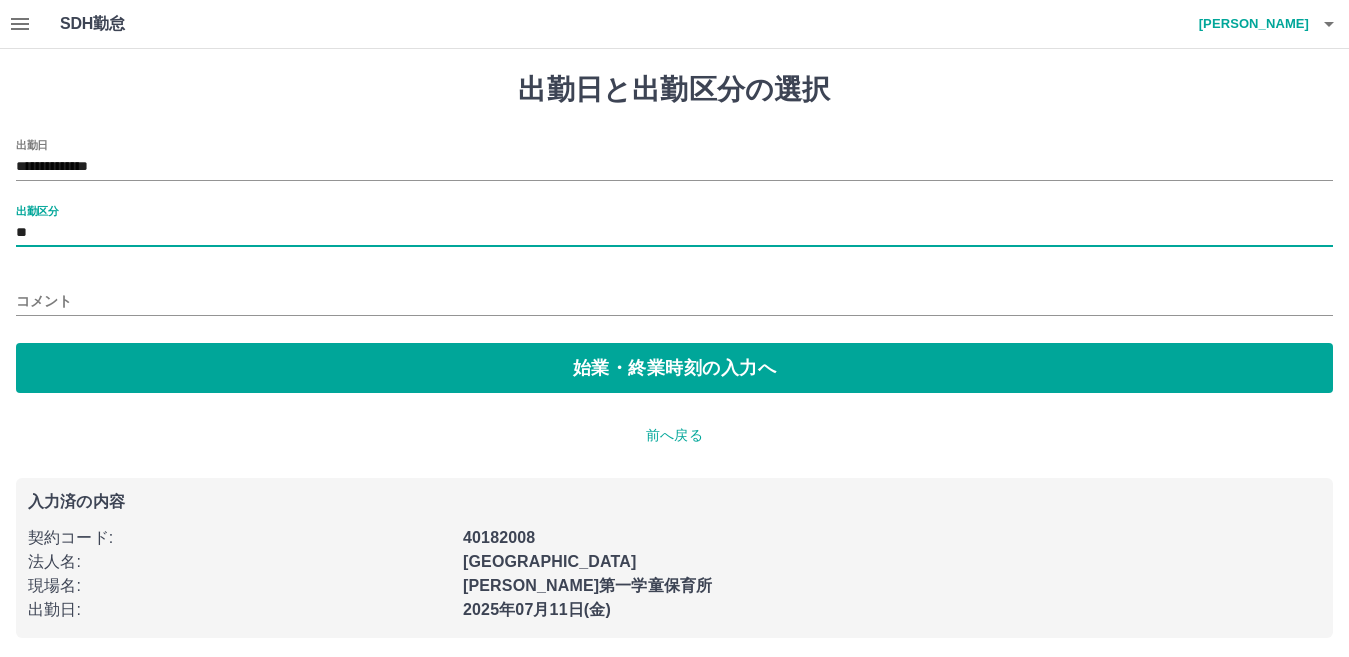 click on "コメント" at bounding box center [674, 301] 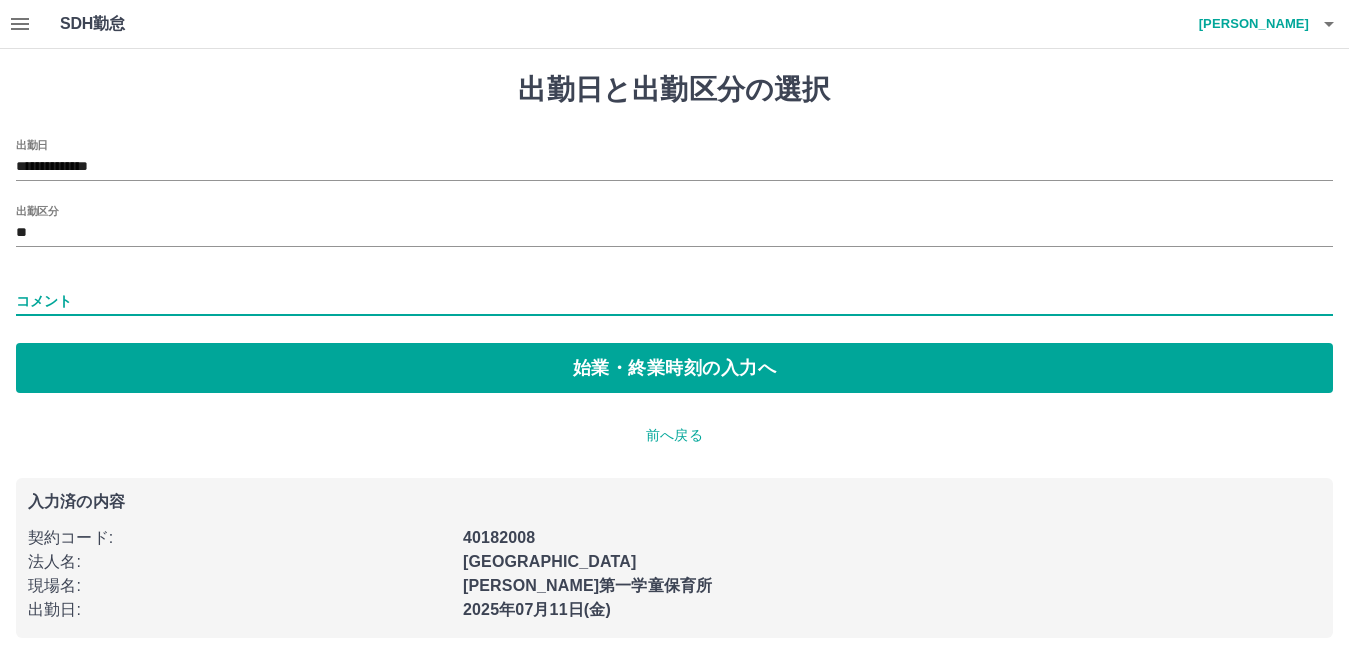 type on "********" 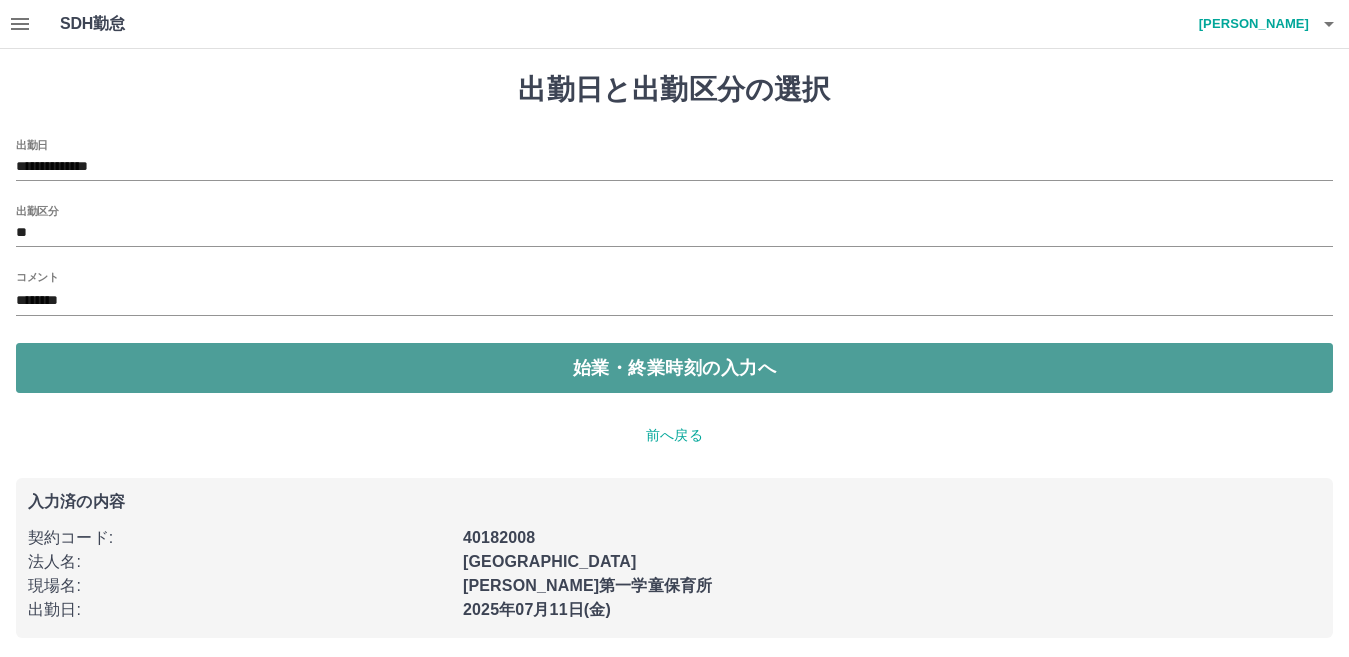 click on "始業・終業時刻の入力へ" at bounding box center [674, 368] 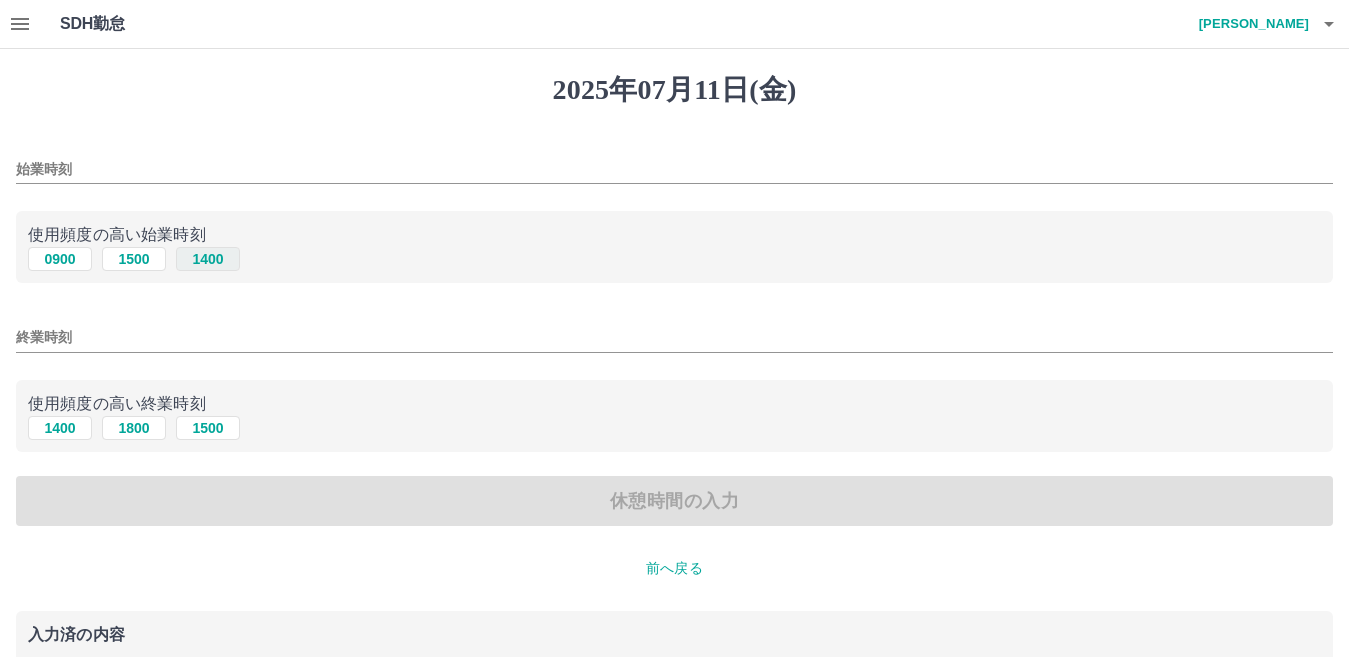 click on "1400" at bounding box center (208, 259) 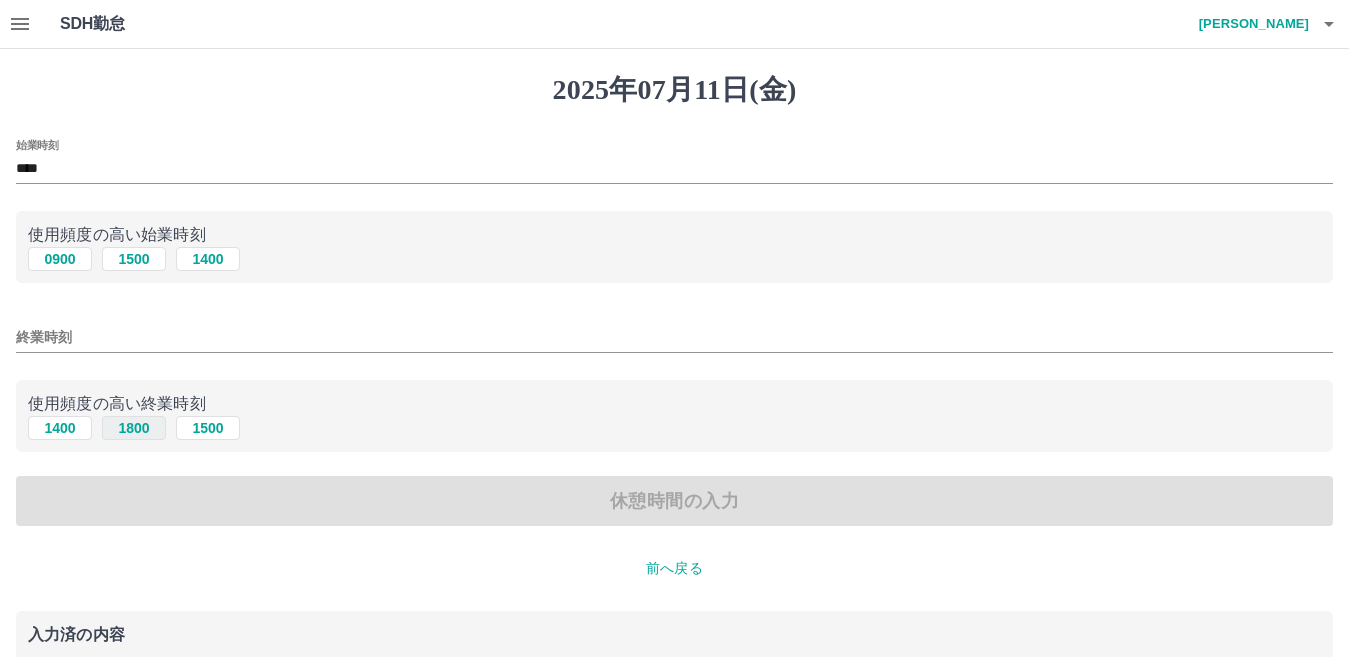 click on "1800" at bounding box center [134, 428] 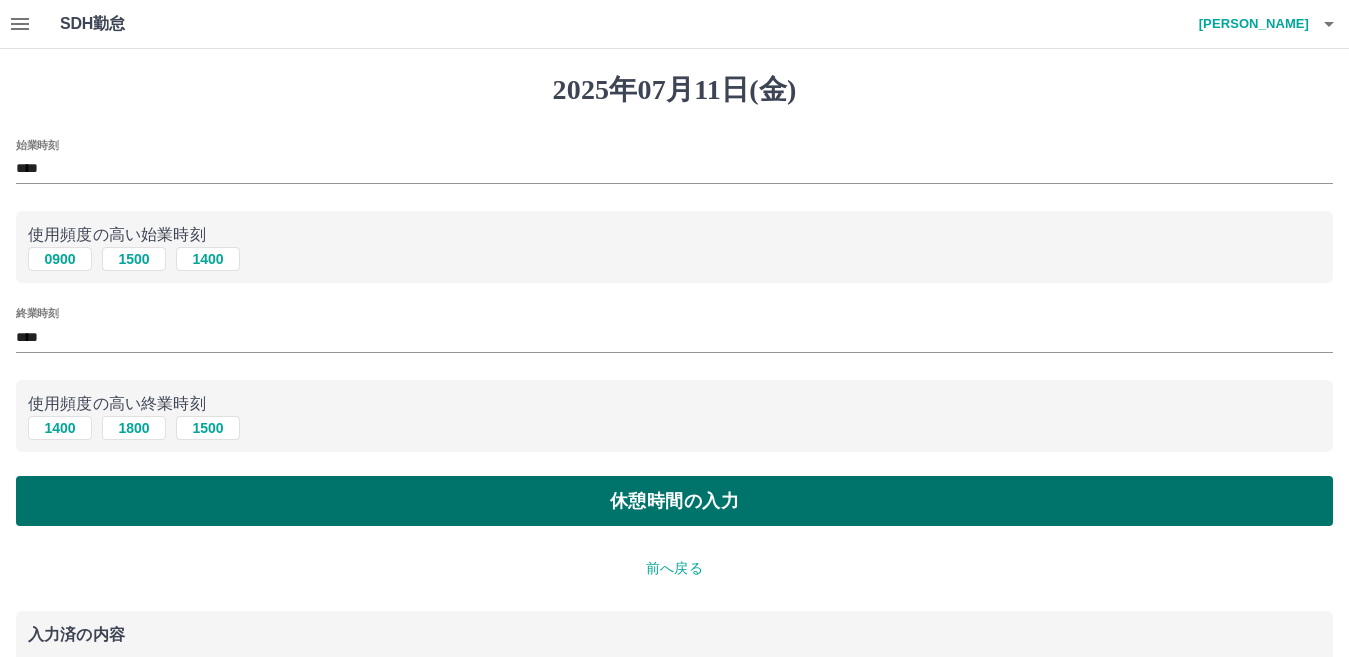 click on "休憩時間の入力" at bounding box center [674, 501] 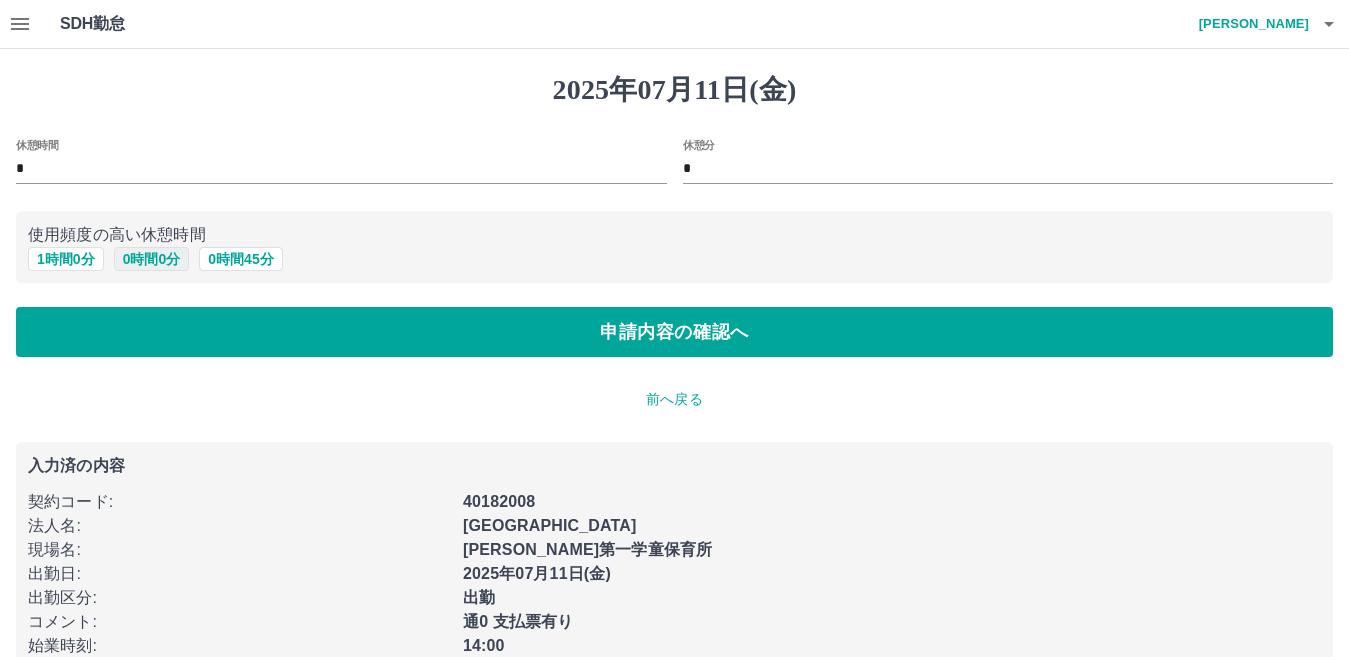 click on "0 時間 0 分" at bounding box center (152, 259) 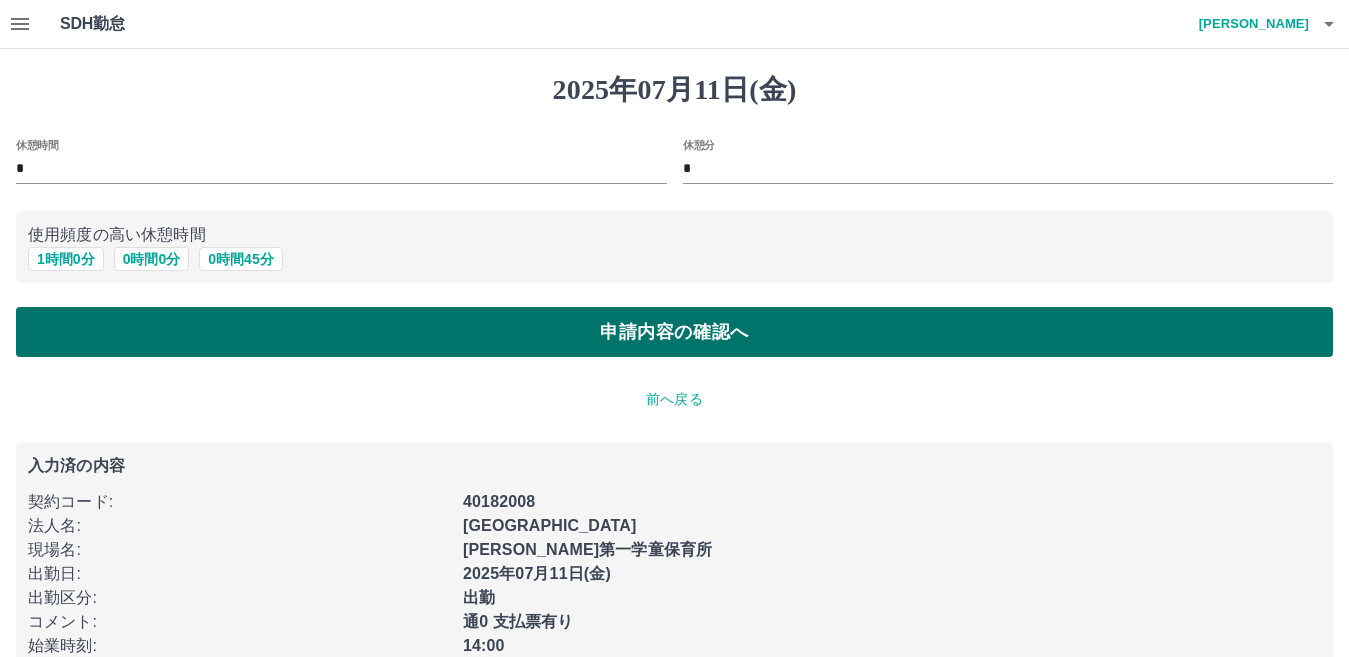 click on "申請内容の確認へ" at bounding box center [674, 332] 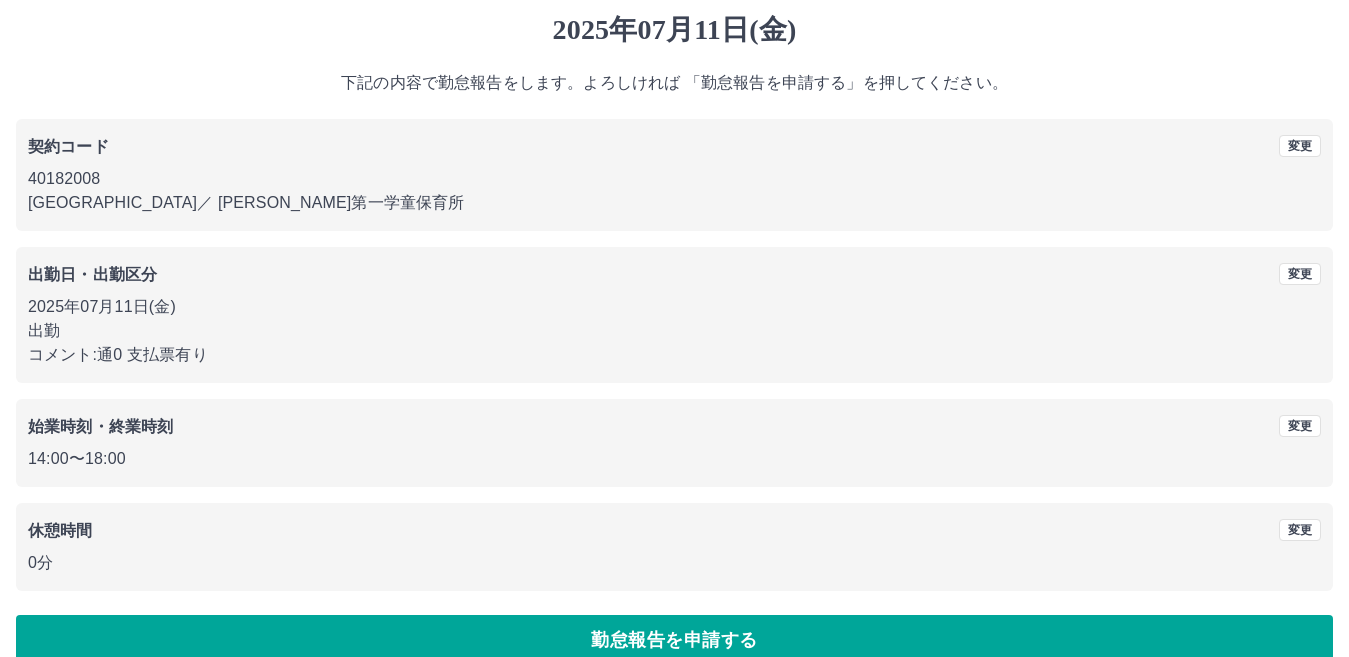 scroll, scrollTop: 92, scrollLeft: 0, axis: vertical 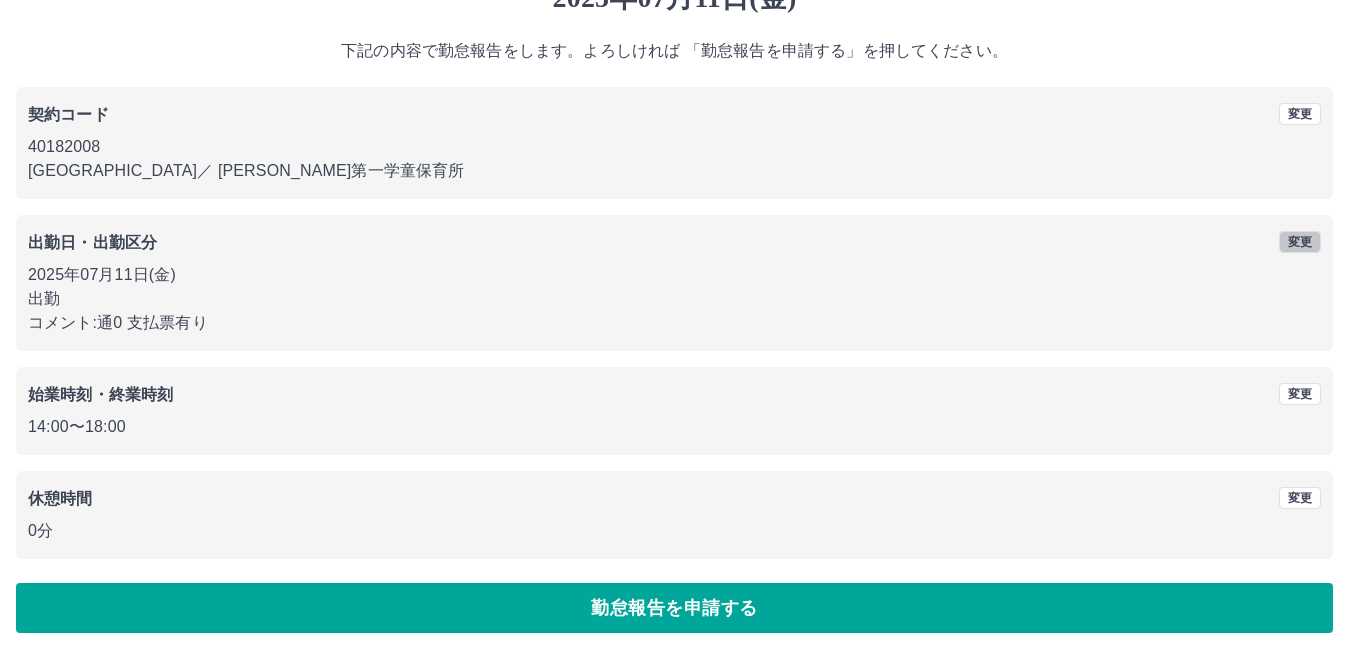 drag, startPoint x: 1300, startPoint y: 248, endPoint x: 1285, endPoint y: 254, distance: 16.155495 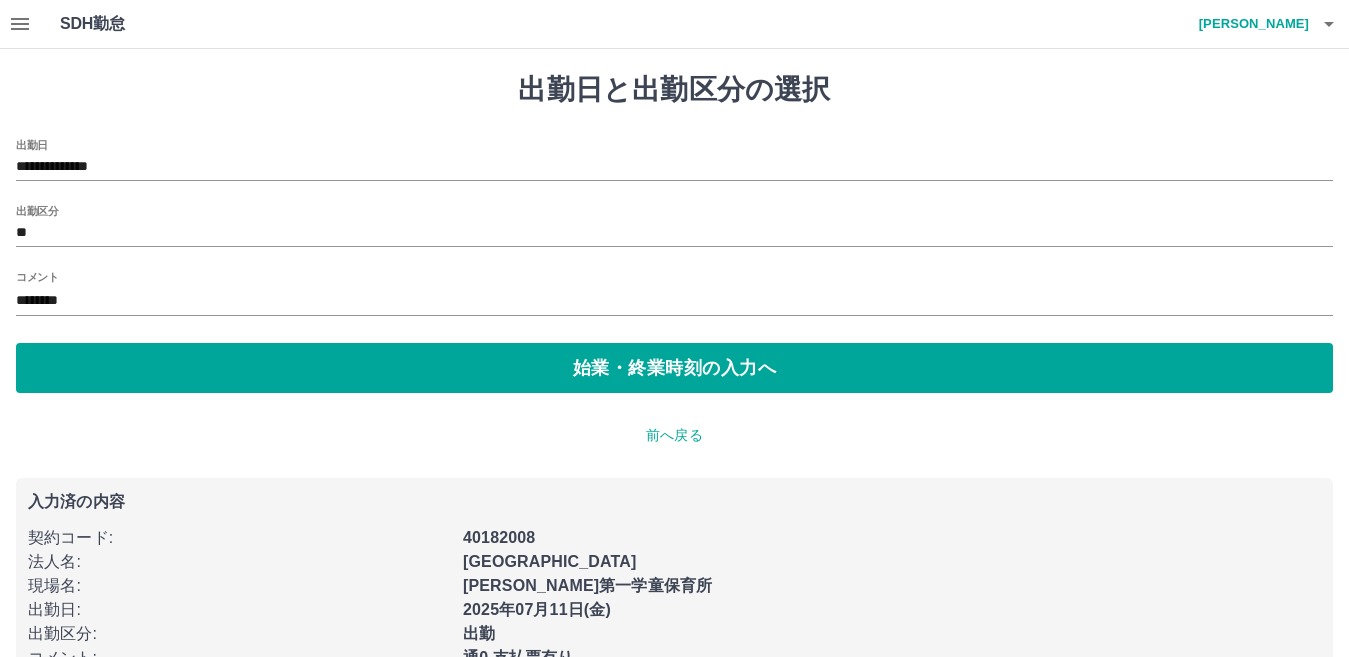 click on "********" at bounding box center (674, 301) 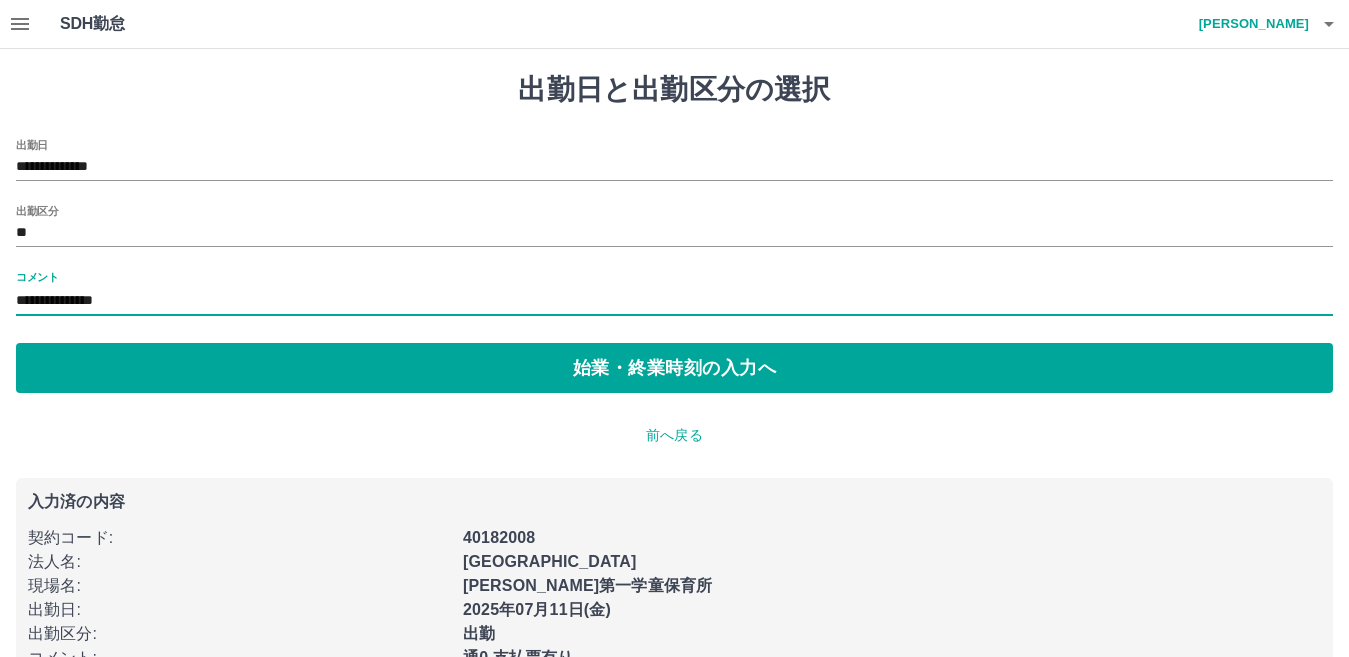 type on "**********" 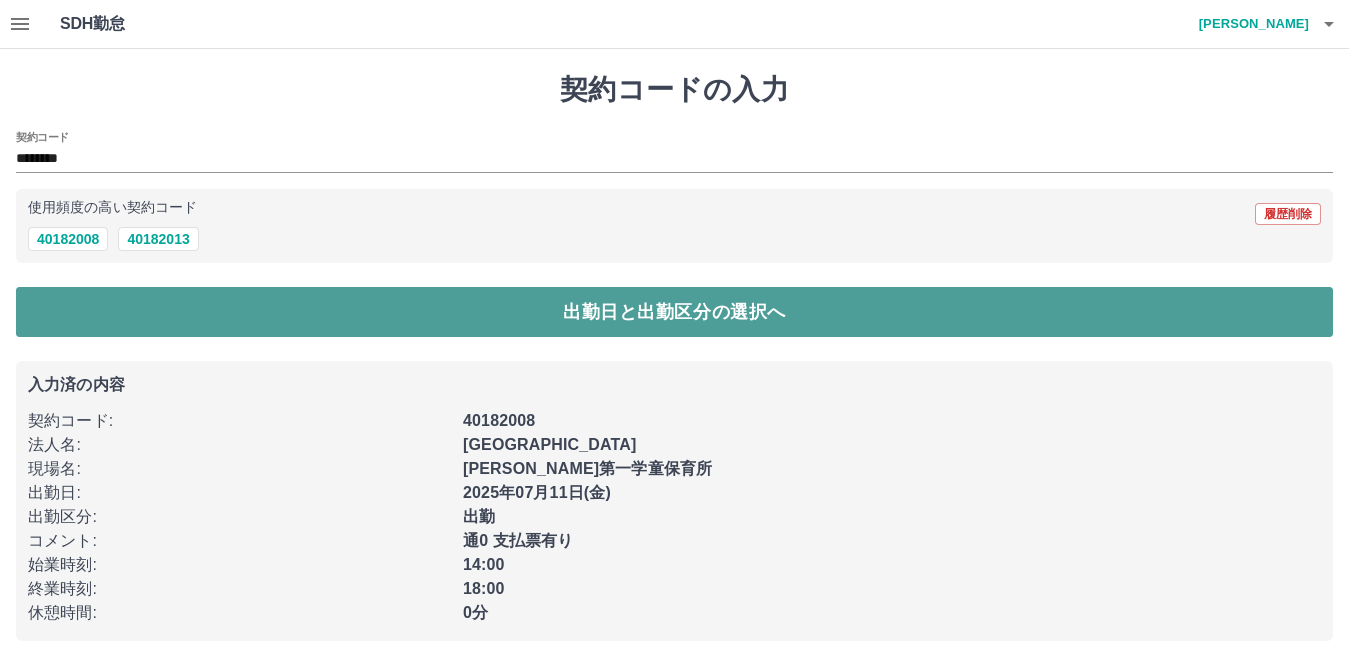 click on "出勤日と出勤区分の選択へ" at bounding box center [674, 312] 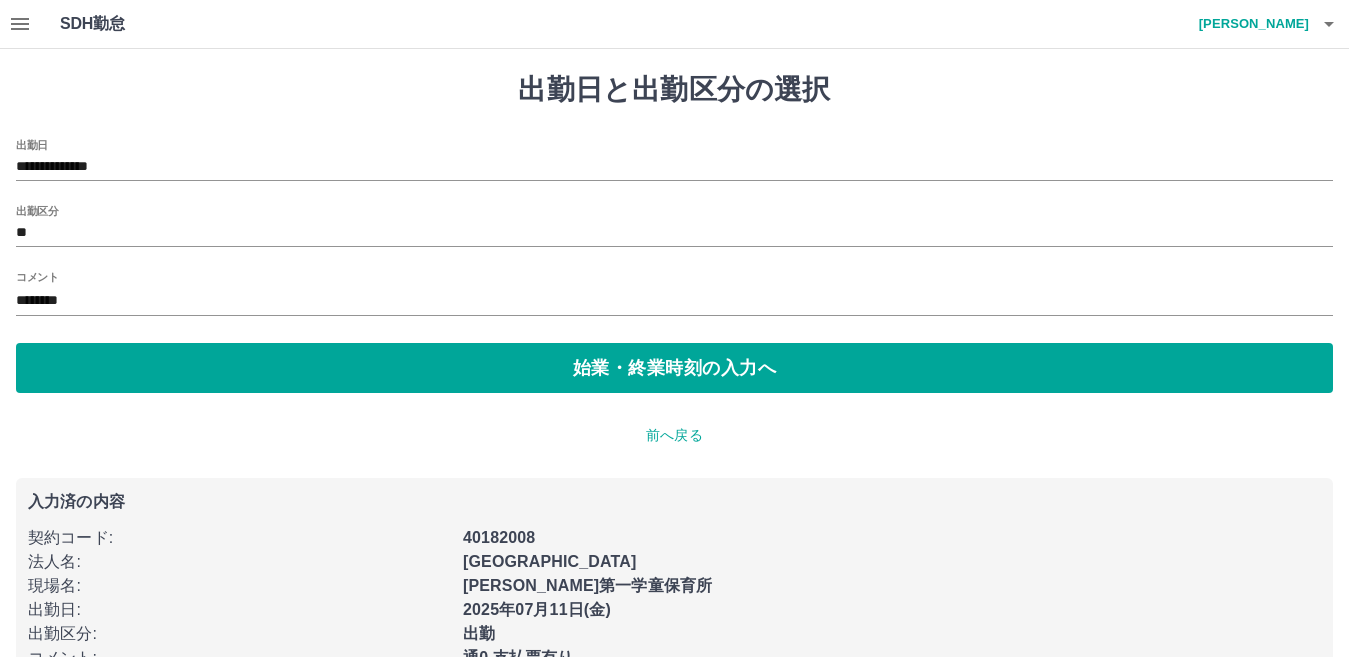click on "********" at bounding box center [674, 301] 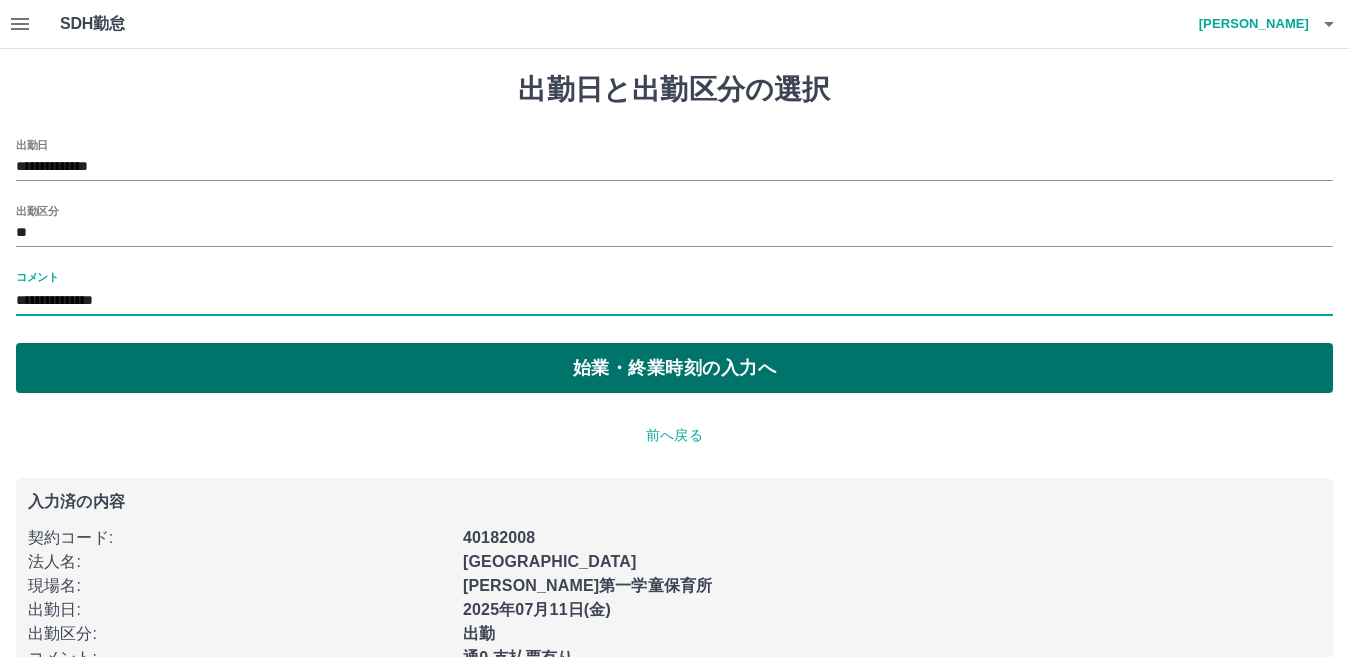 type on "**********" 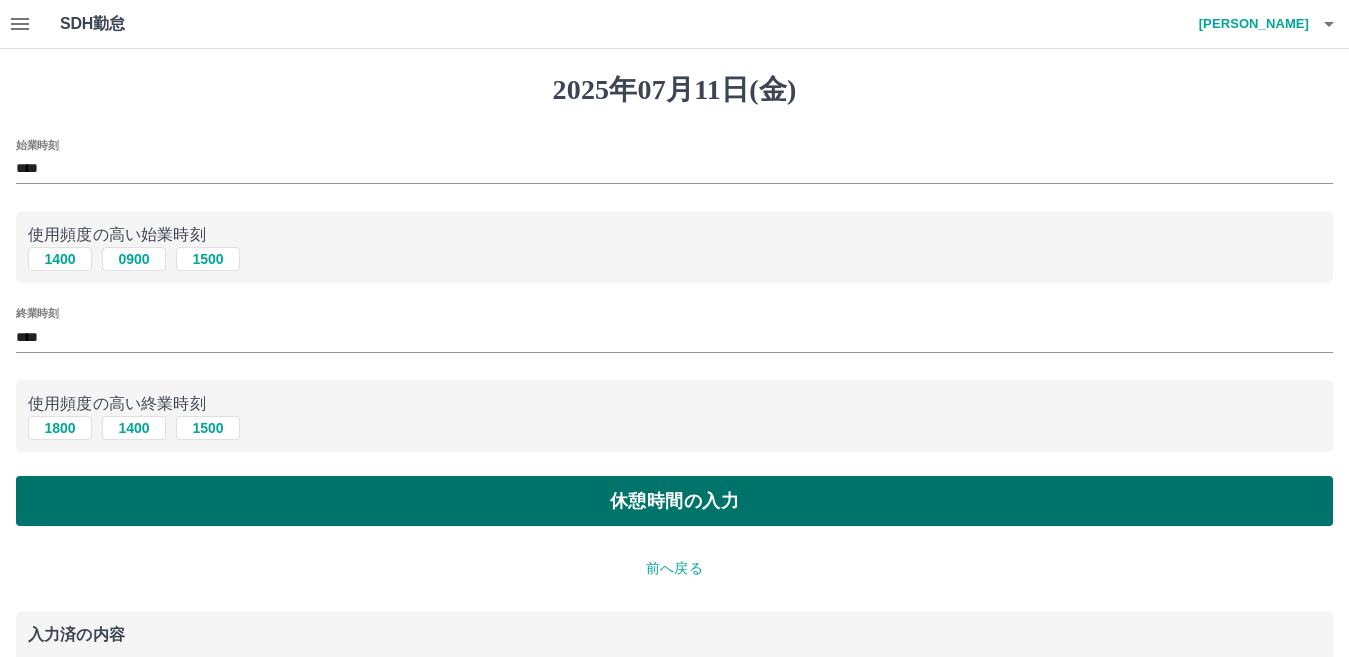 click on "休憩時間の入力" at bounding box center [674, 501] 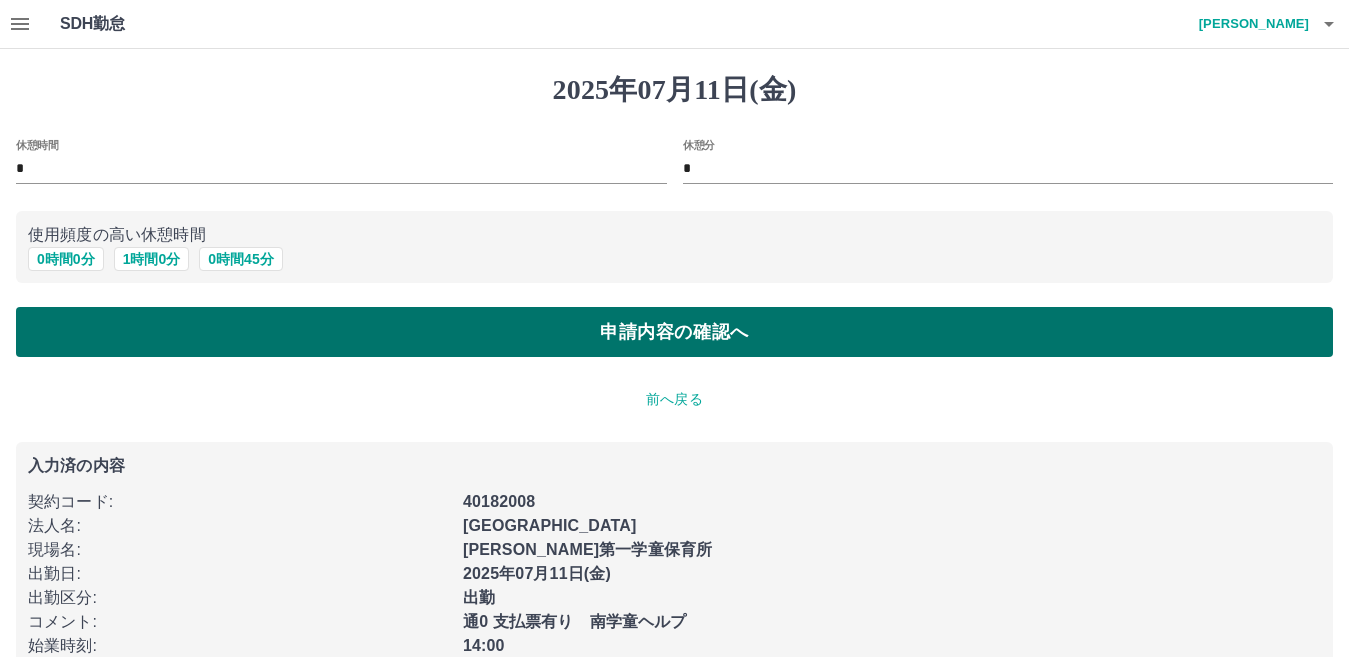 click on "申請内容の確認へ" at bounding box center (674, 332) 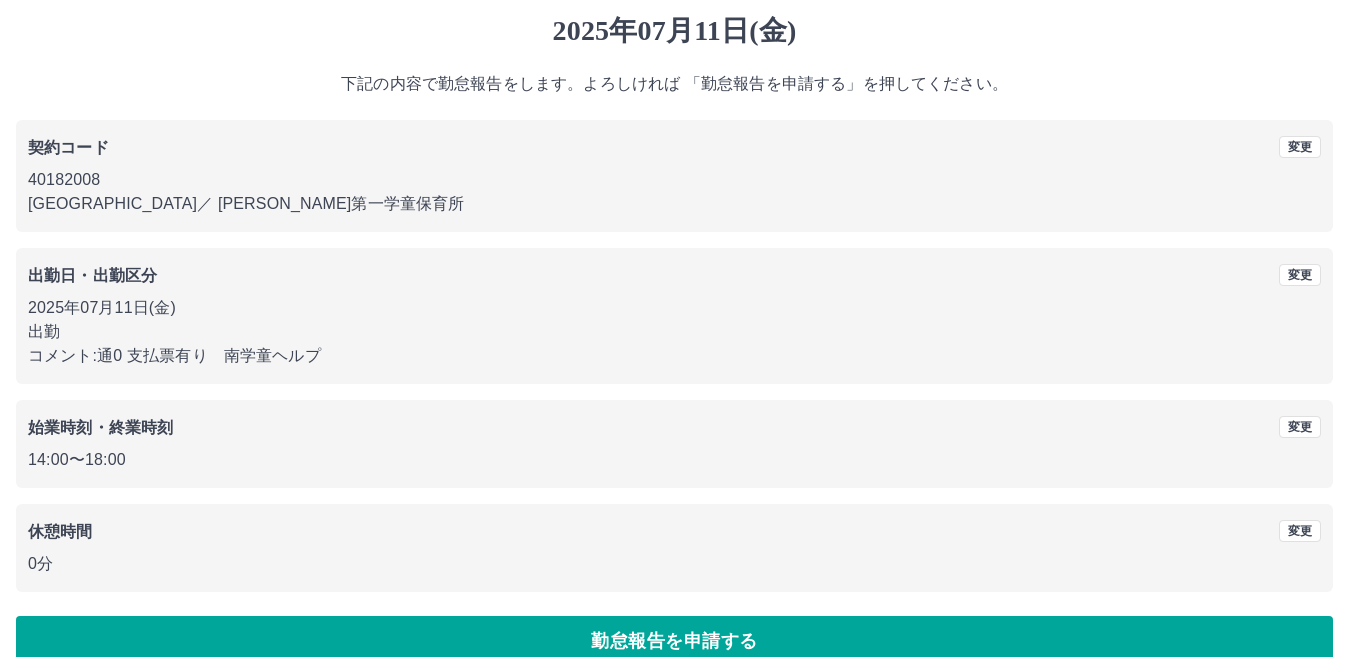 scroll, scrollTop: 92, scrollLeft: 0, axis: vertical 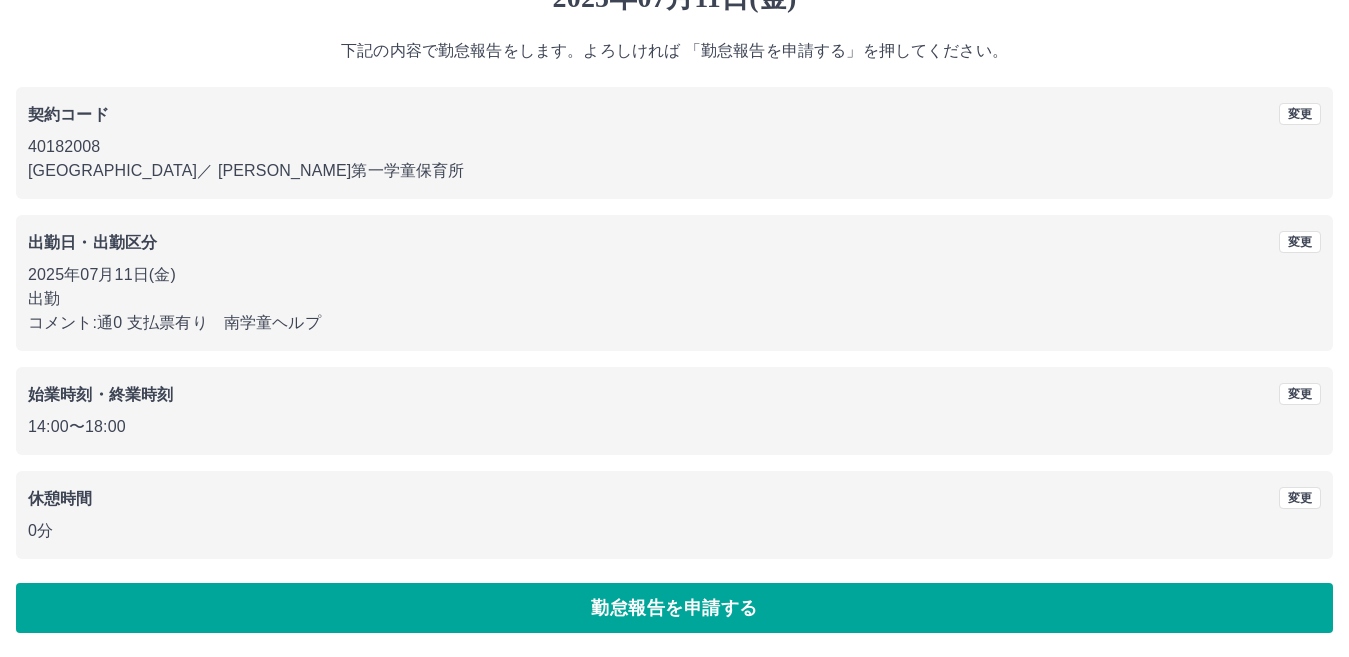 click on "勤怠報告を申請する" at bounding box center [674, 608] 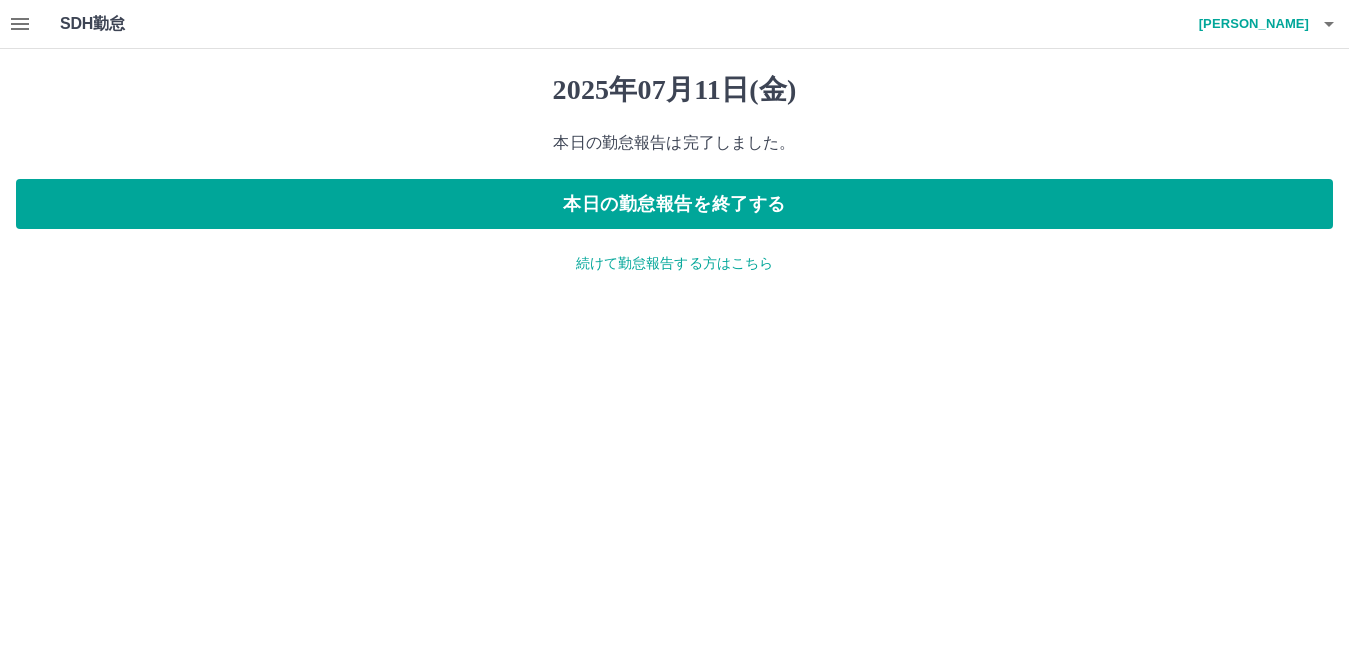 scroll, scrollTop: 0, scrollLeft: 0, axis: both 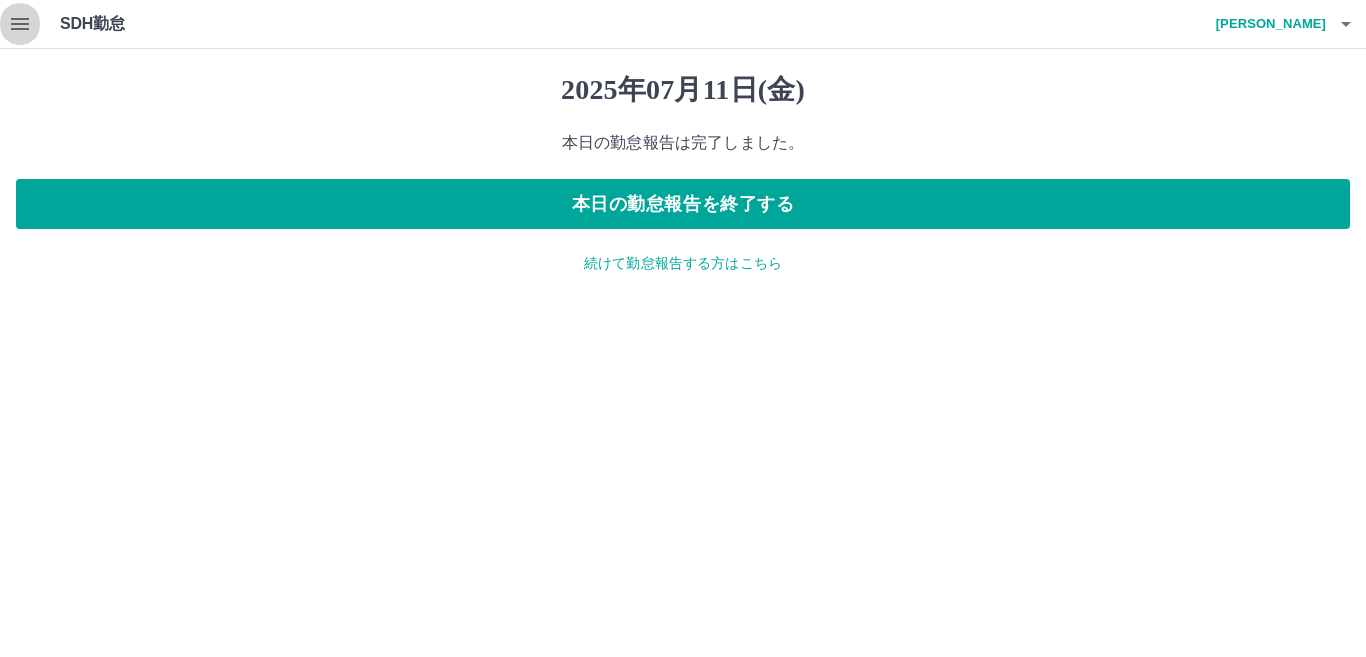 click 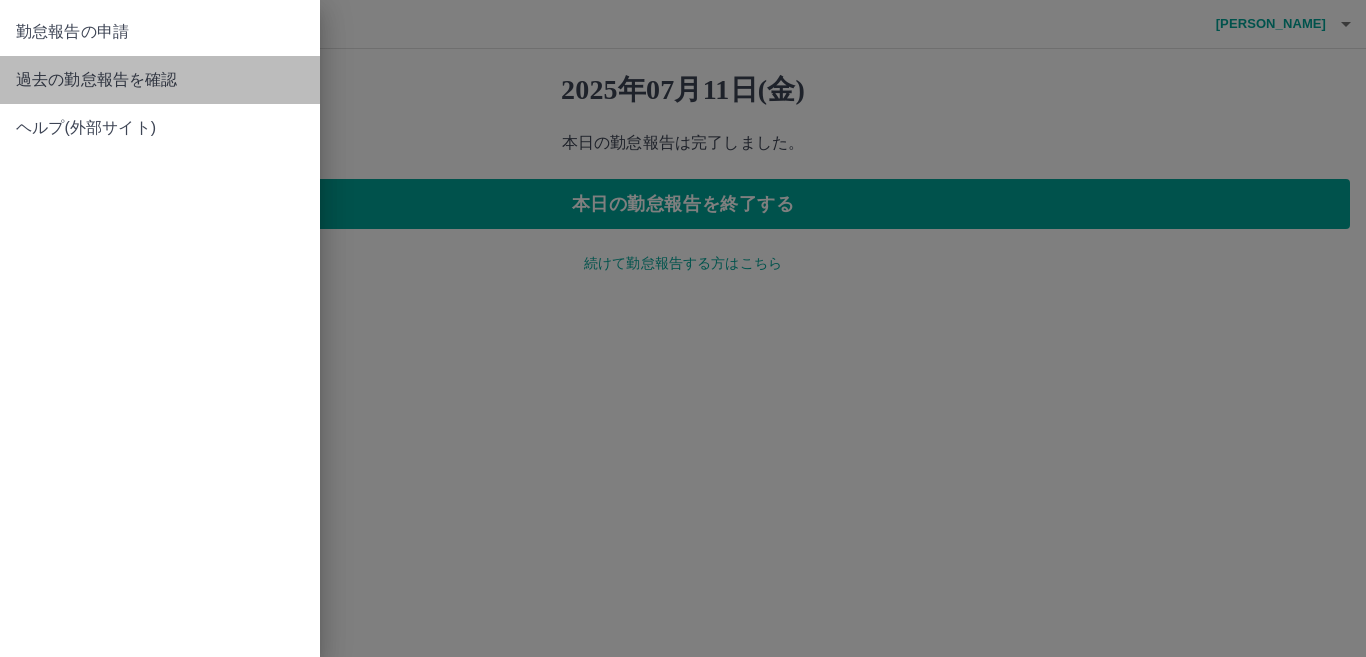 click on "過去の勤怠報告を確認" at bounding box center [160, 80] 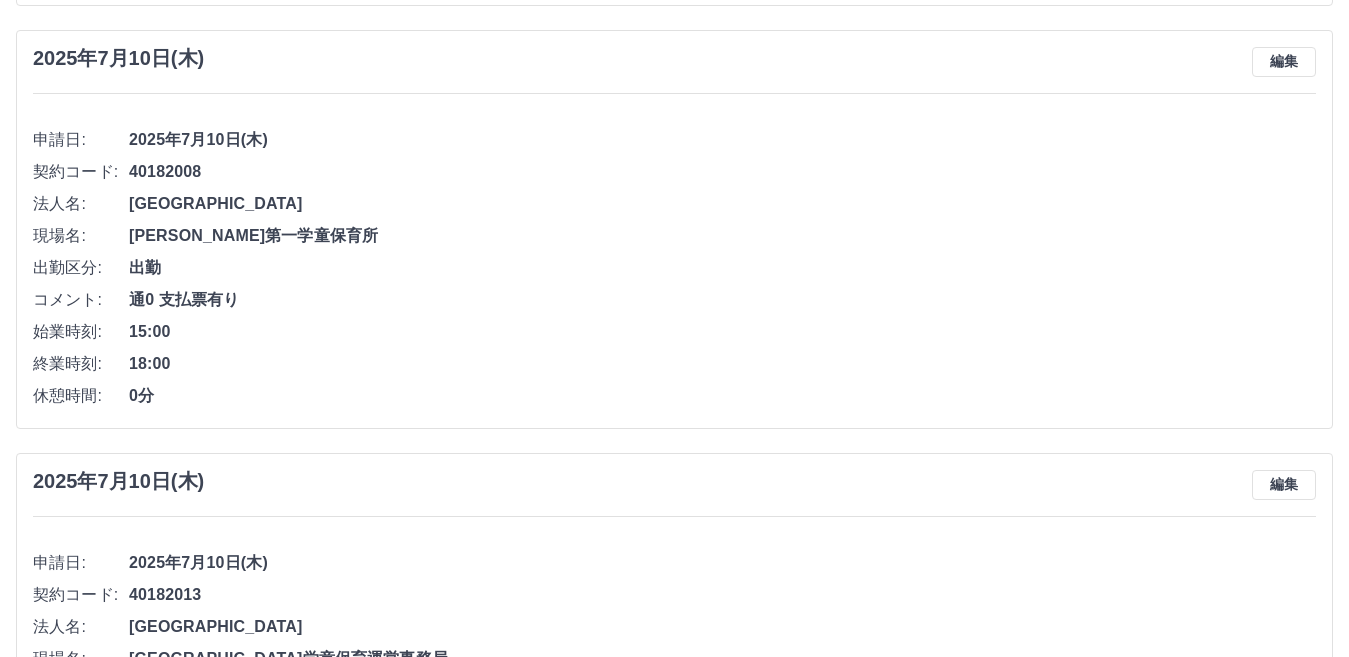 scroll, scrollTop: 1000, scrollLeft: 0, axis: vertical 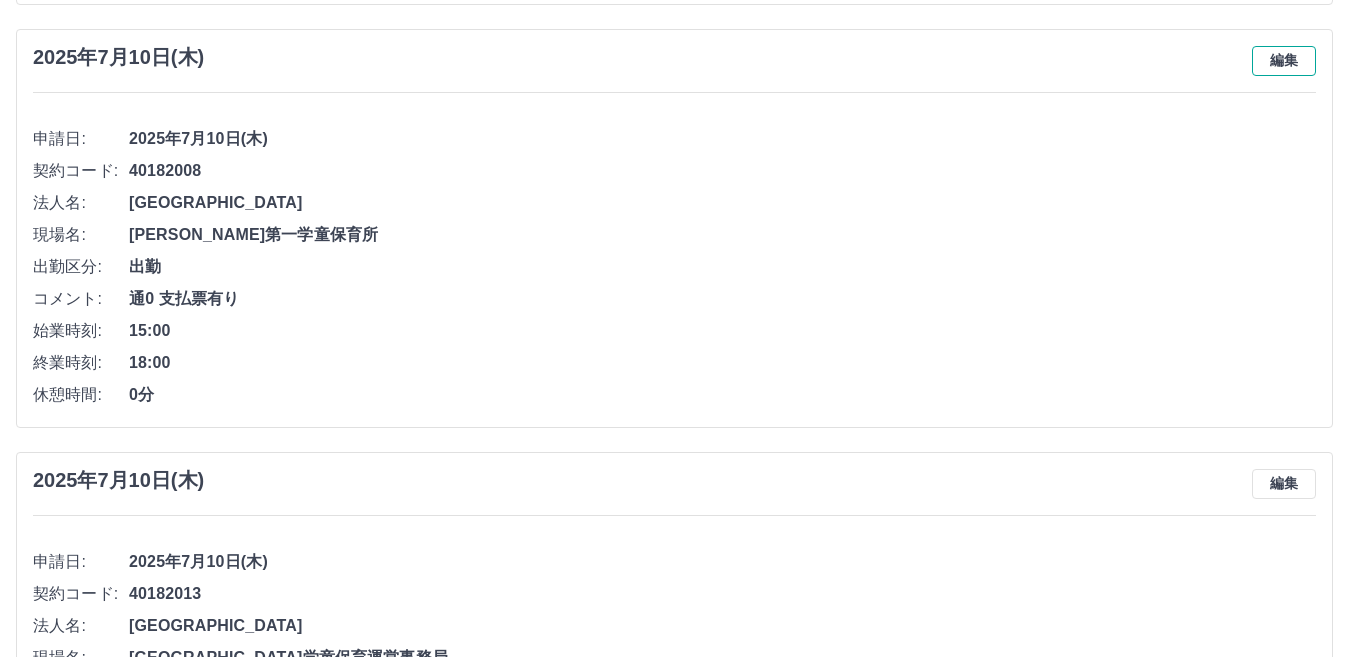 click on "編集" at bounding box center (1284, 61) 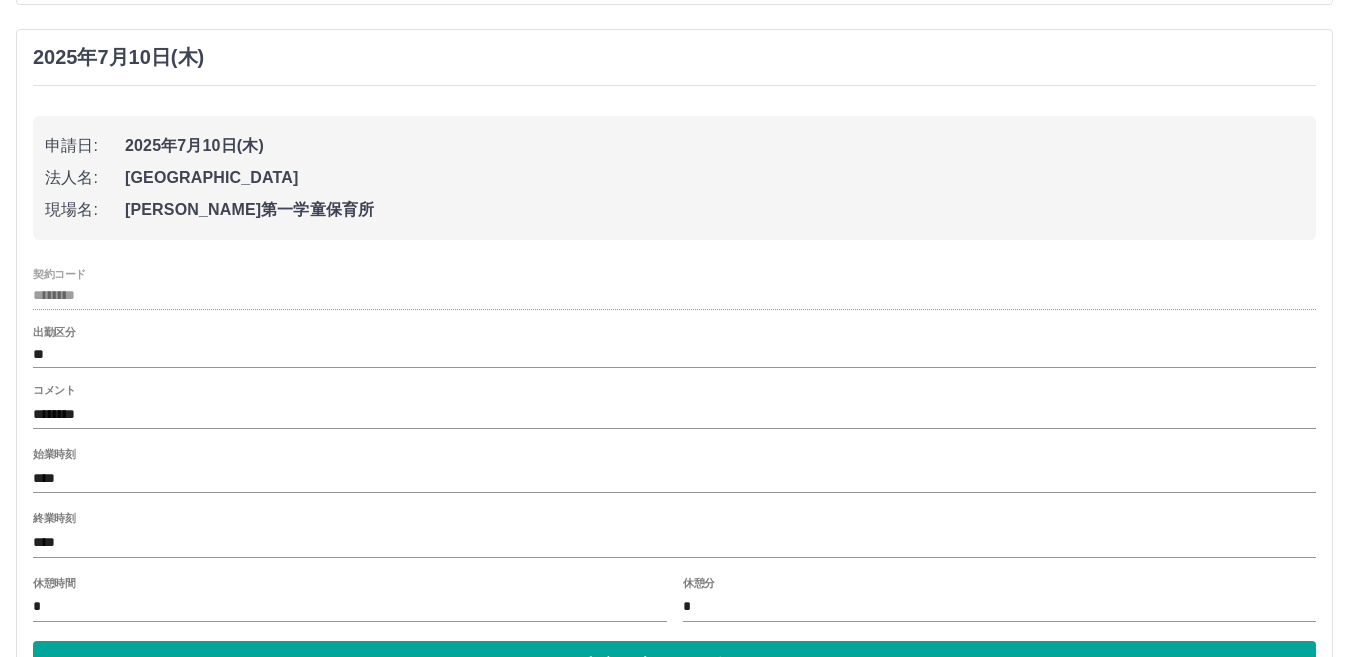 click on "********" at bounding box center (674, 414) 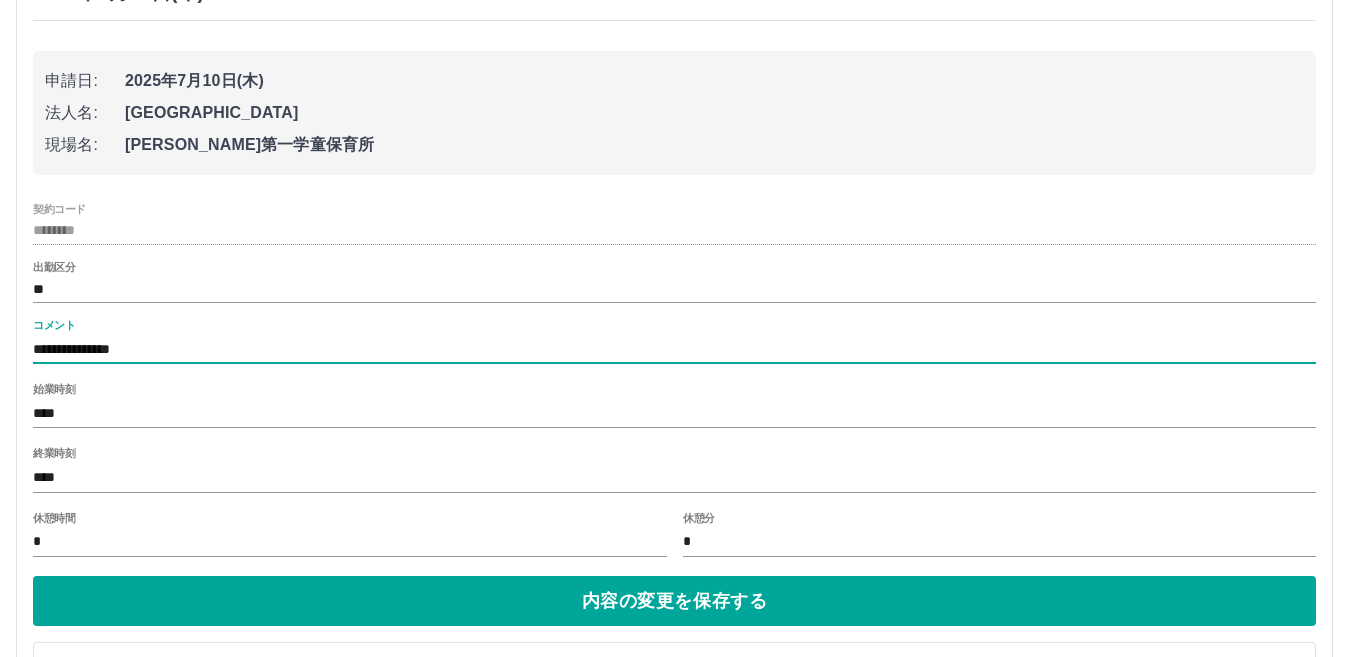 scroll, scrollTop: 1100, scrollLeft: 0, axis: vertical 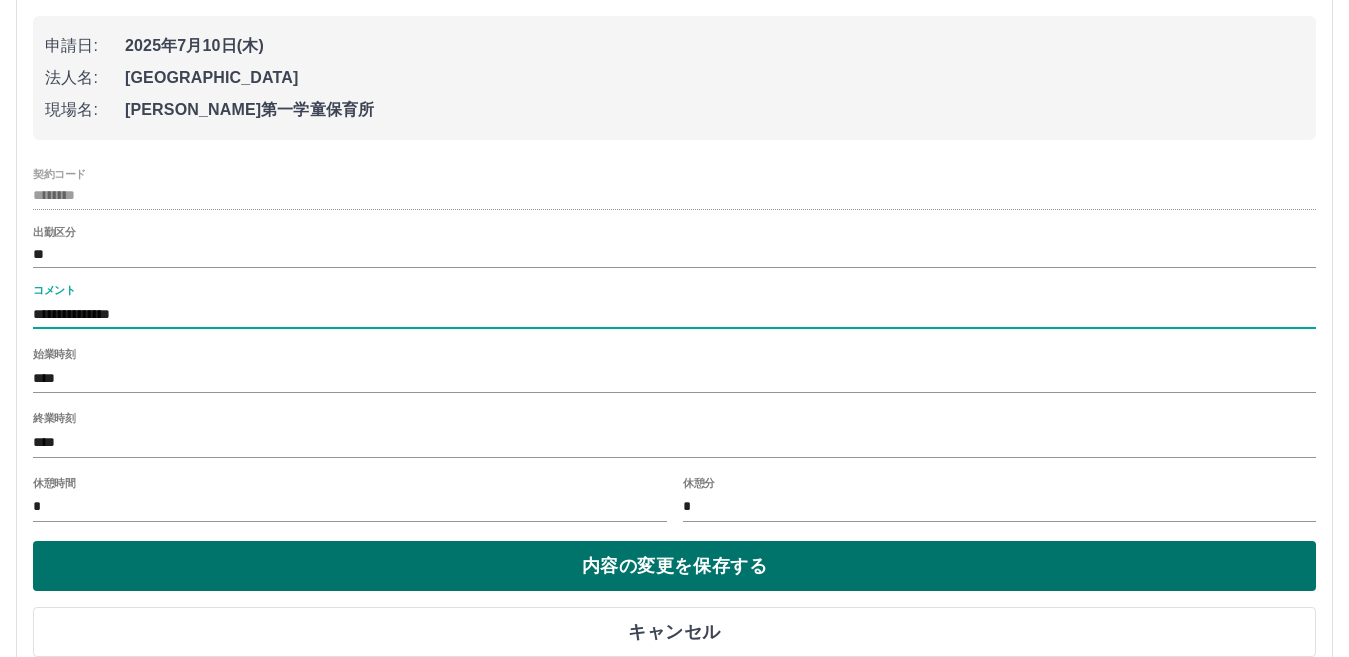type on "**********" 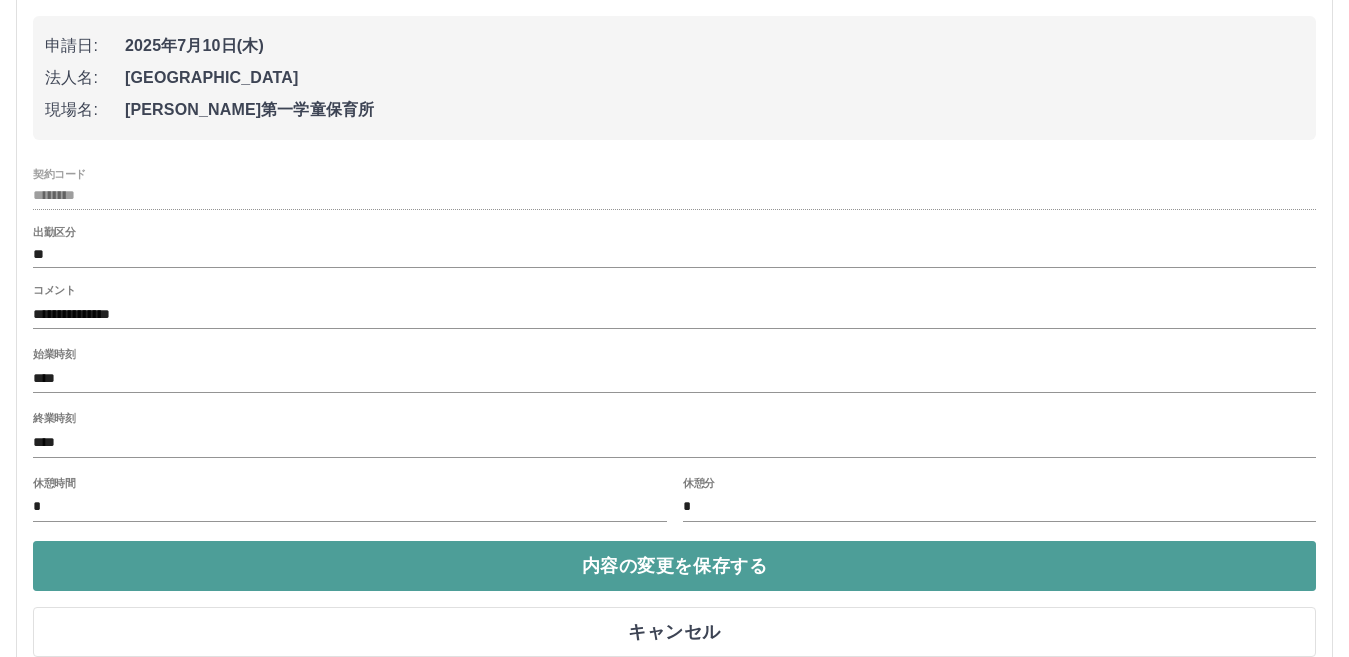 click on "内容の変更を保存する" at bounding box center [674, 566] 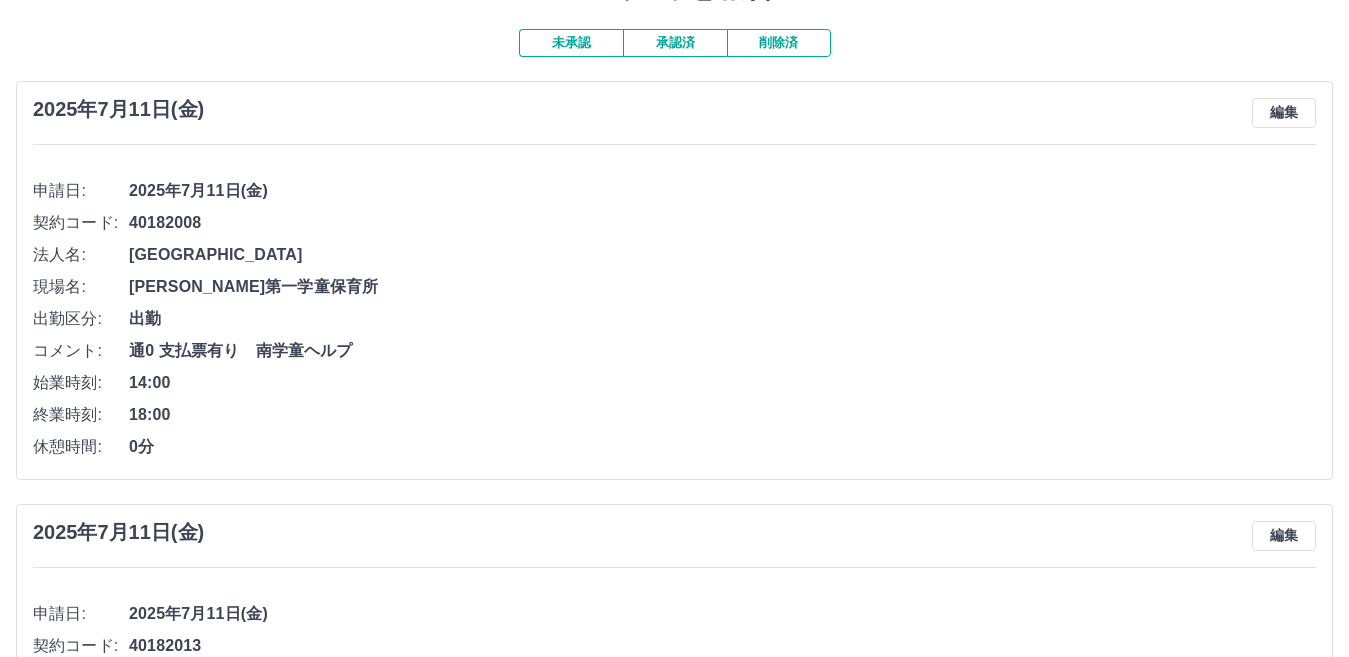 scroll, scrollTop: 0, scrollLeft: 0, axis: both 